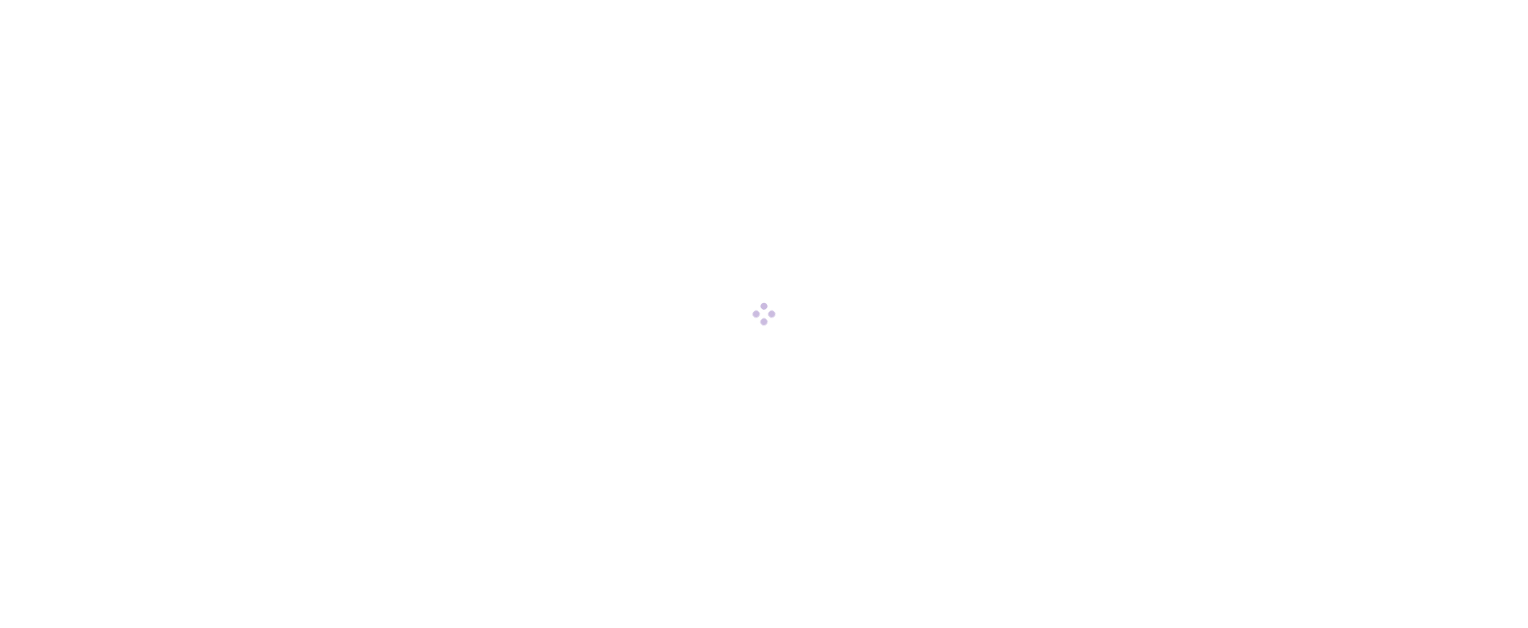 scroll, scrollTop: 0, scrollLeft: 0, axis: both 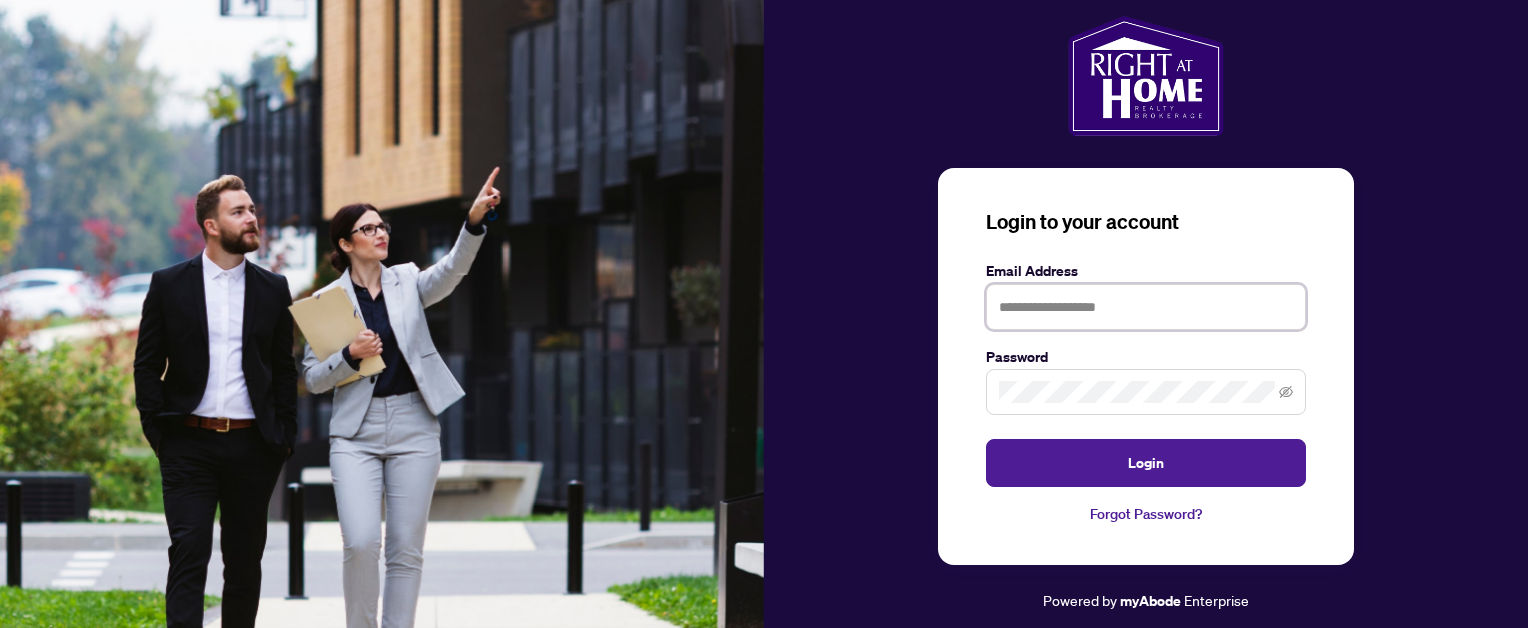 click at bounding box center (1146, 307) 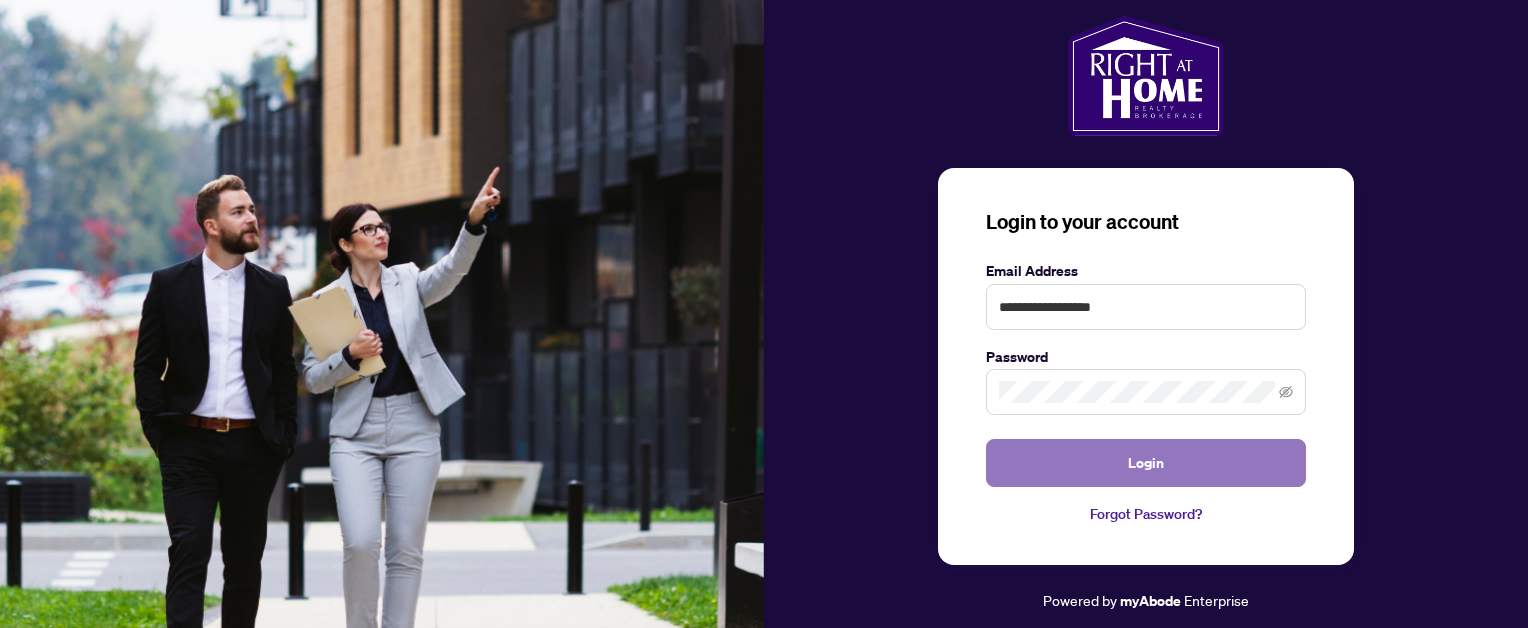 click on "Login" at bounding box center (1146, 463) 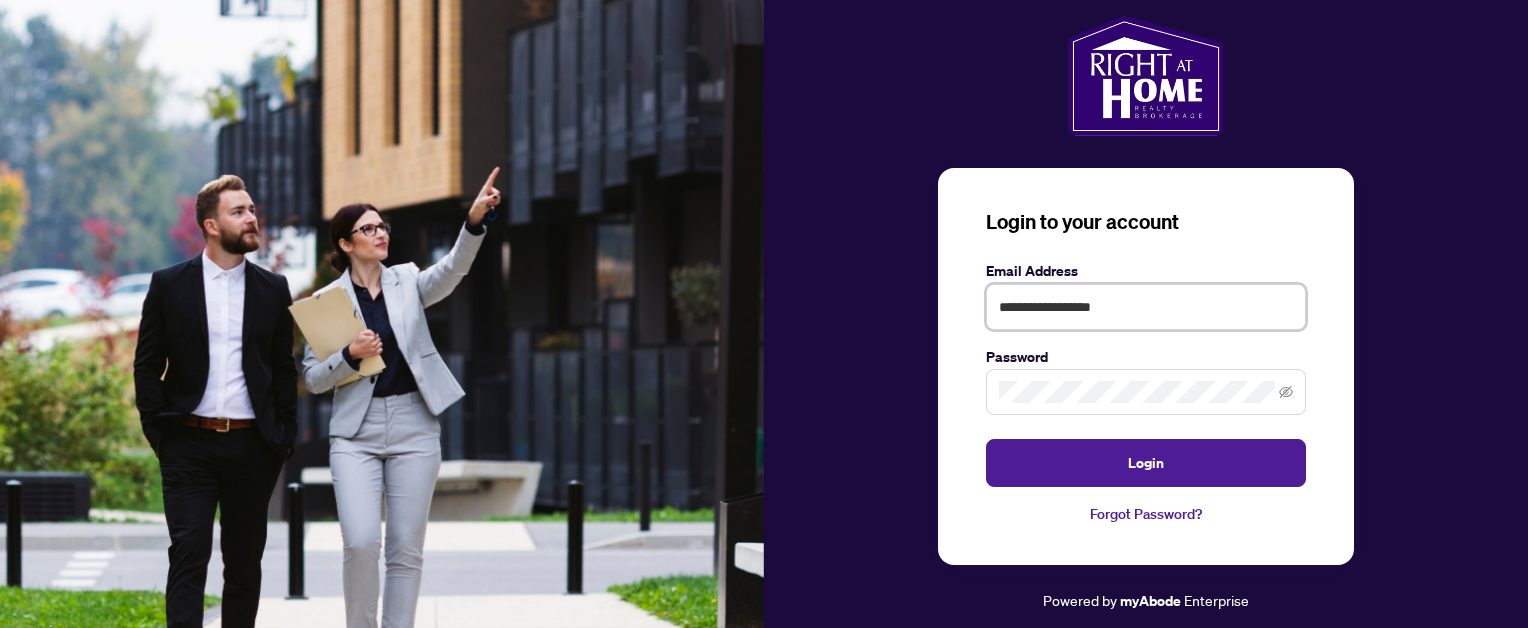 click on "**********" at bounding box center [1146, 307] 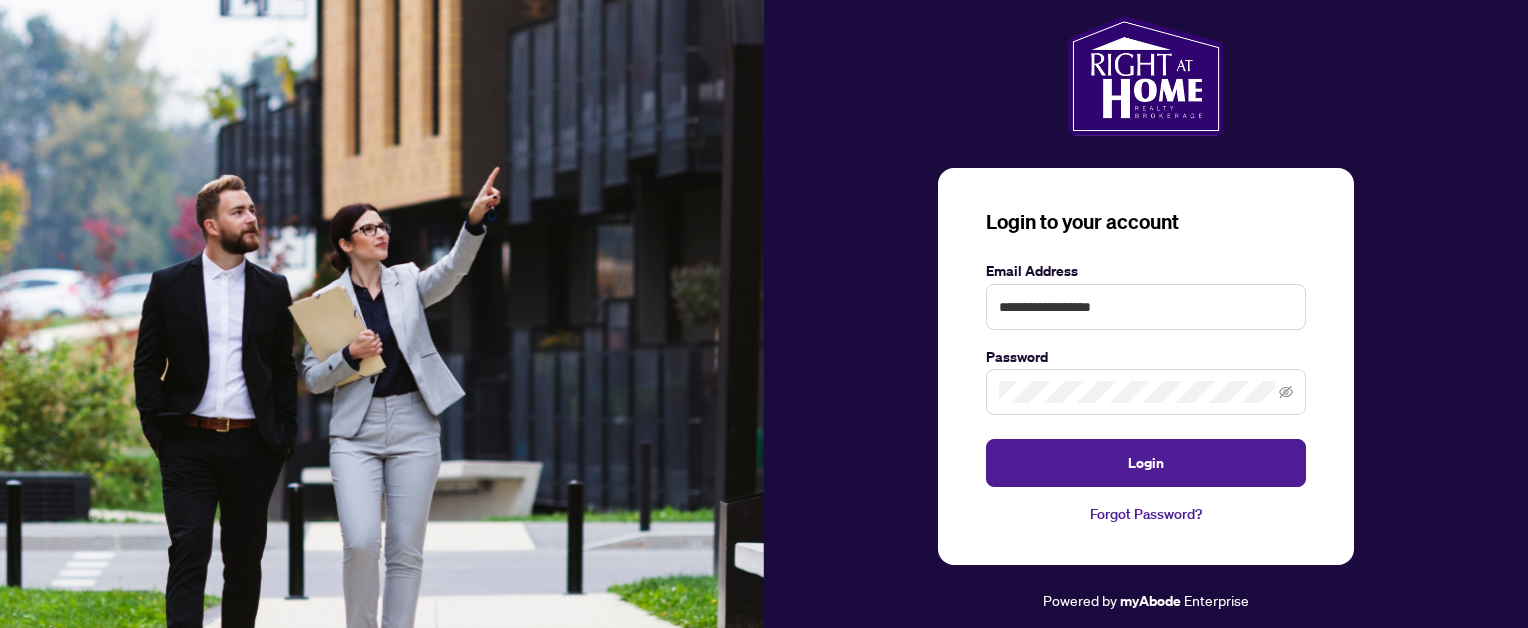 click on "**********" at bounding box center (1146, 314) 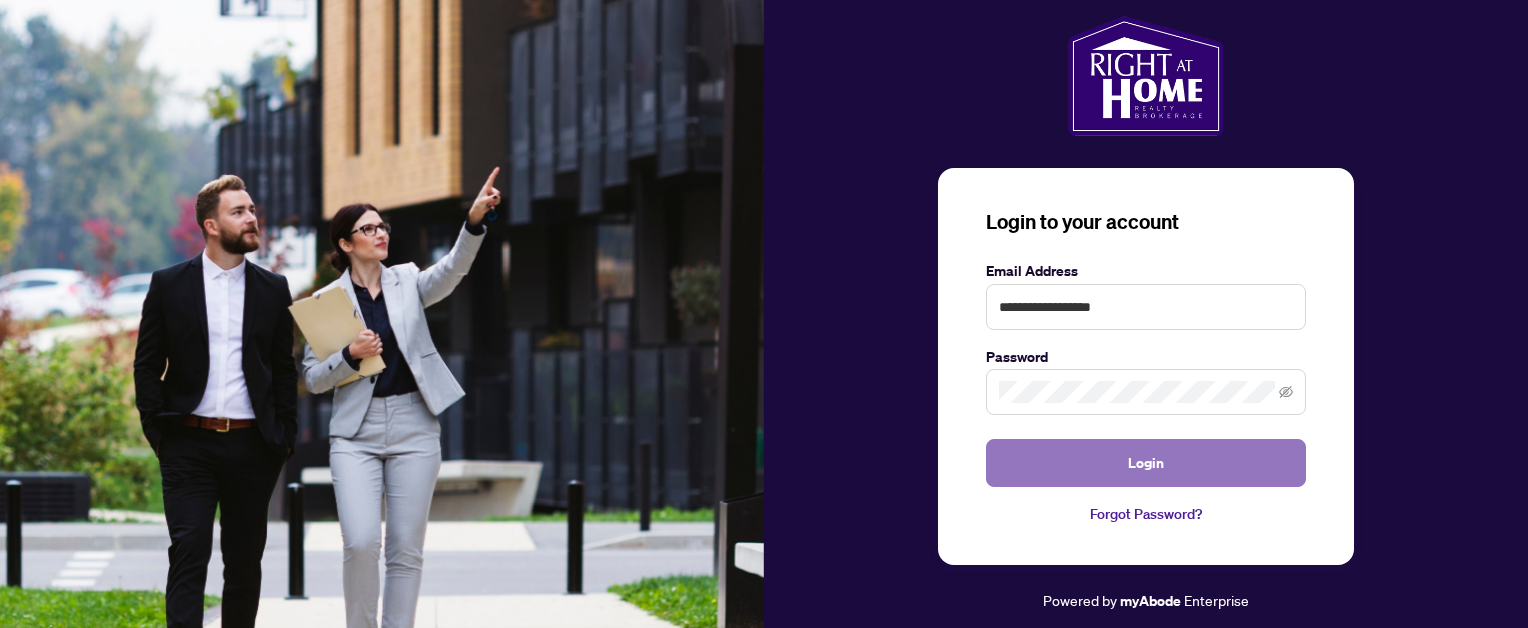 click on "Login" at bounding box center [1146, 463] 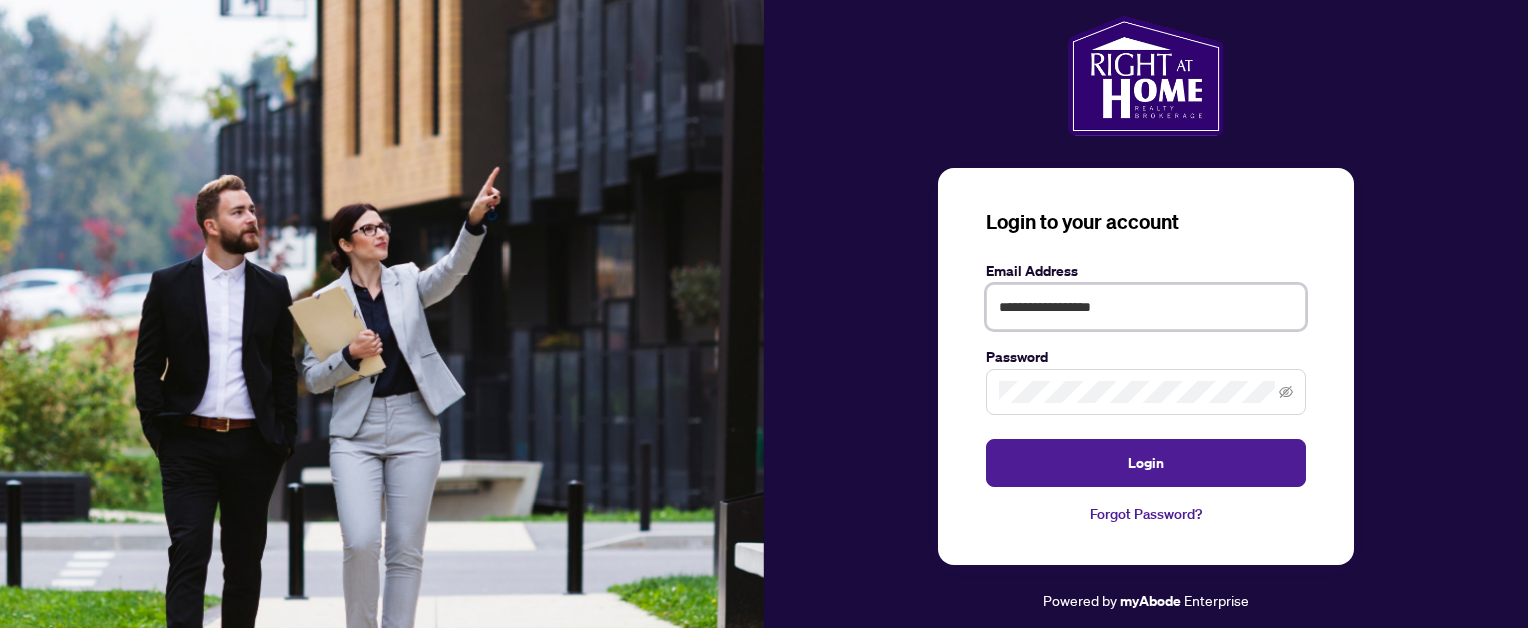 click on "**********" at bounding box center [1146, 307] 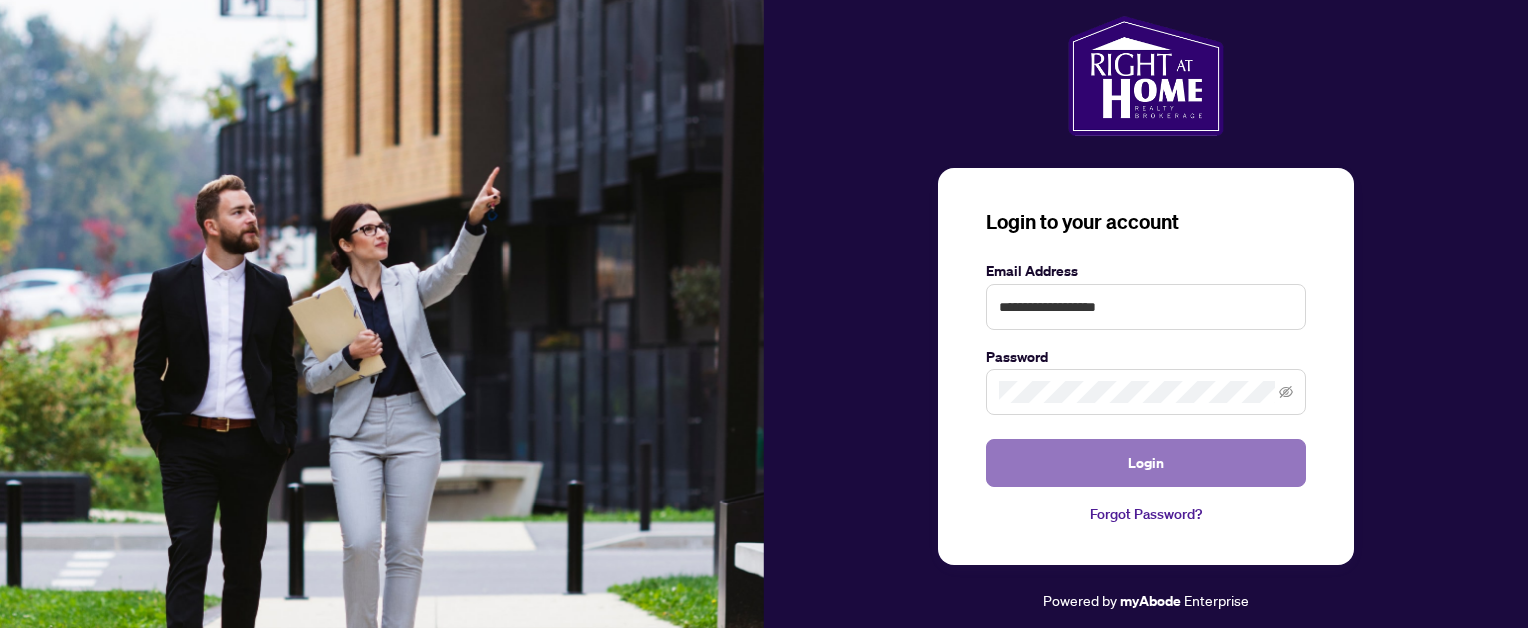 click on "Login" at bounding box center (1146, 463) 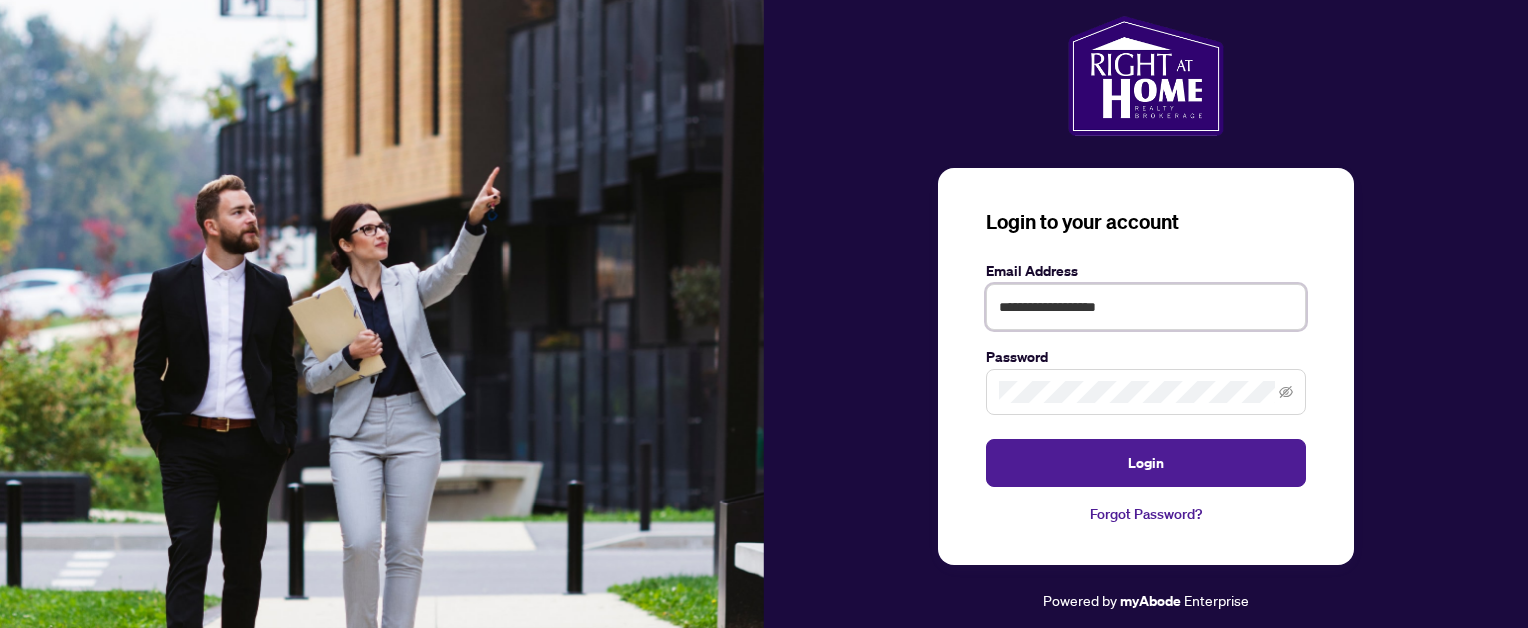 click on "**********" at bounding box center [1146, 307] 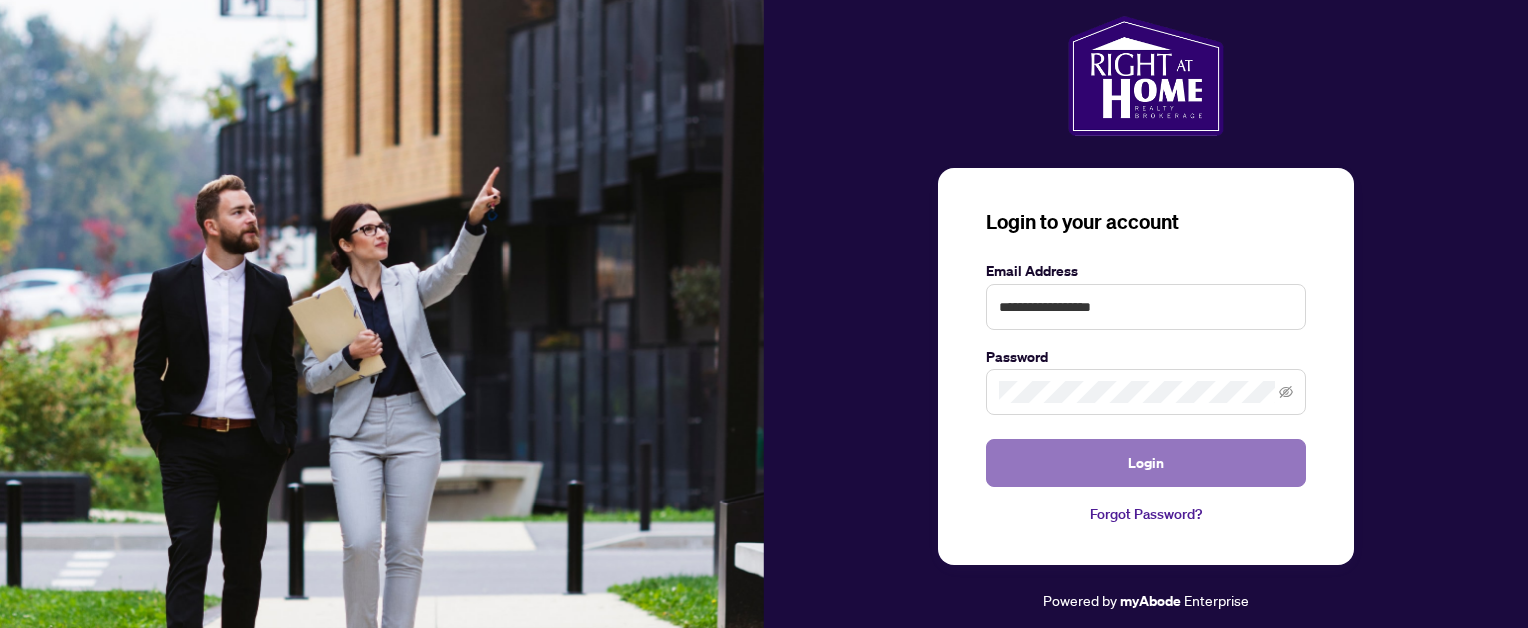 click on "Login" at bounding box center [1146, 463] 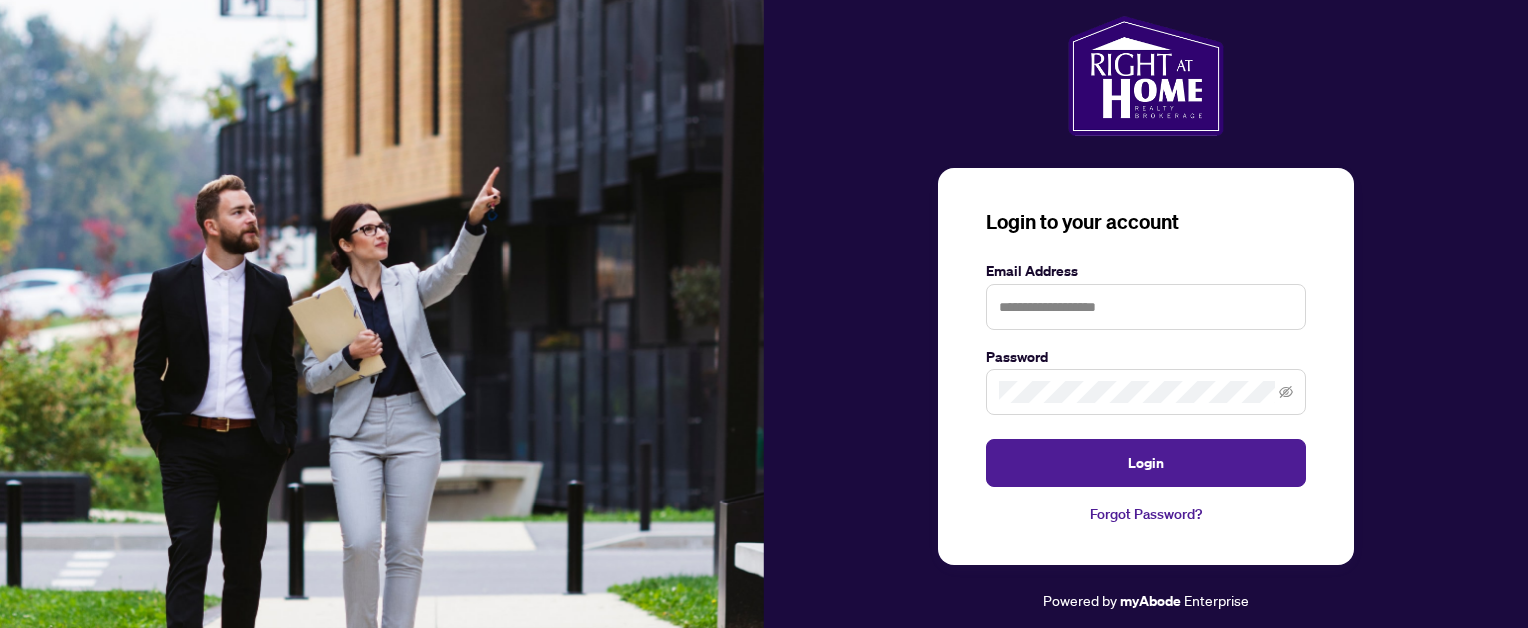 scroll, scrollTop: 0, scrollLeft: 0, axis: both 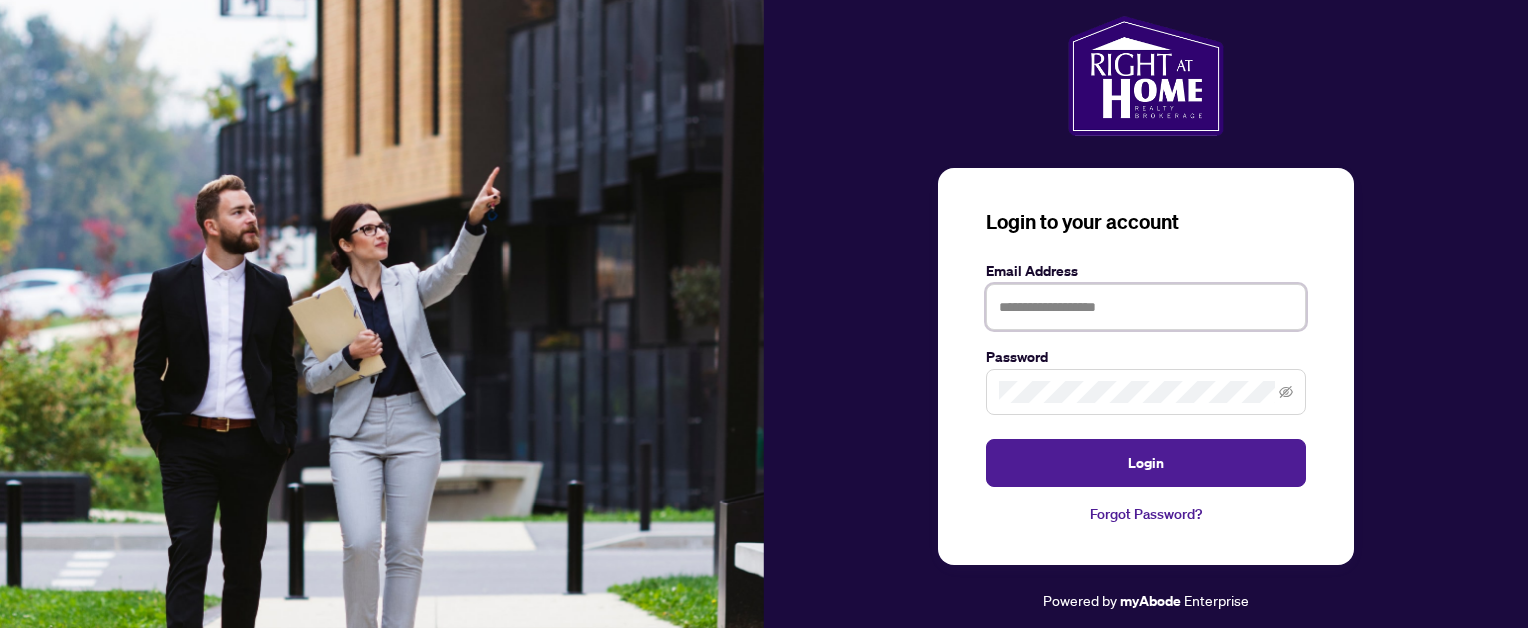 click at bounding box center (1146, 307) 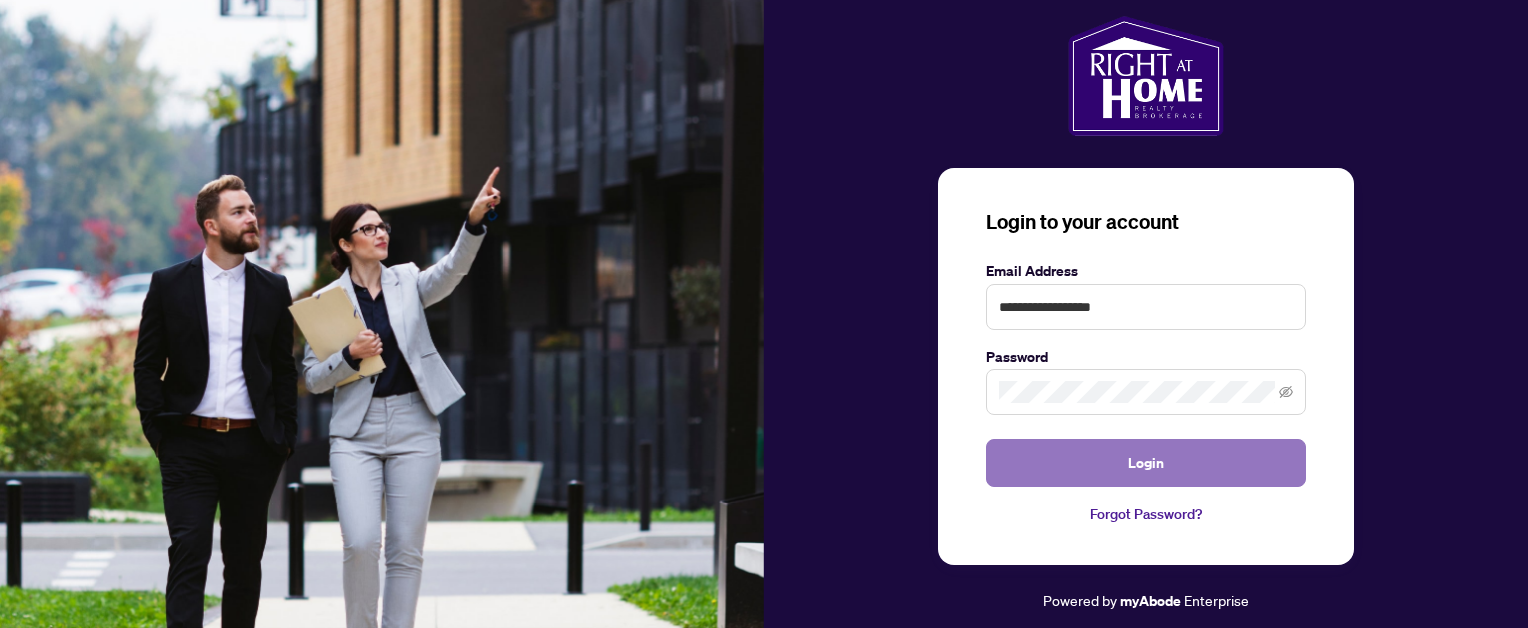 click on "Login" at bounding box center (1146, 463) 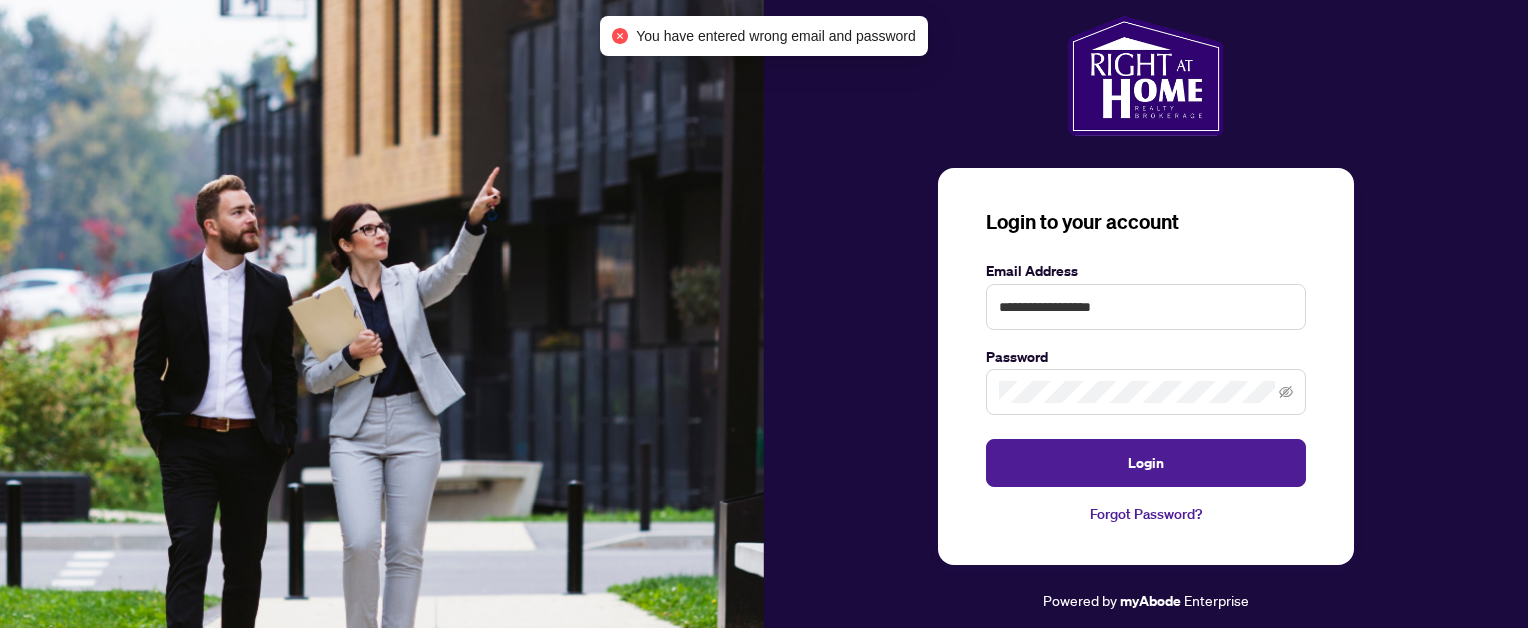 click on "Forgot Password?" at bounding box center (1146, 514) 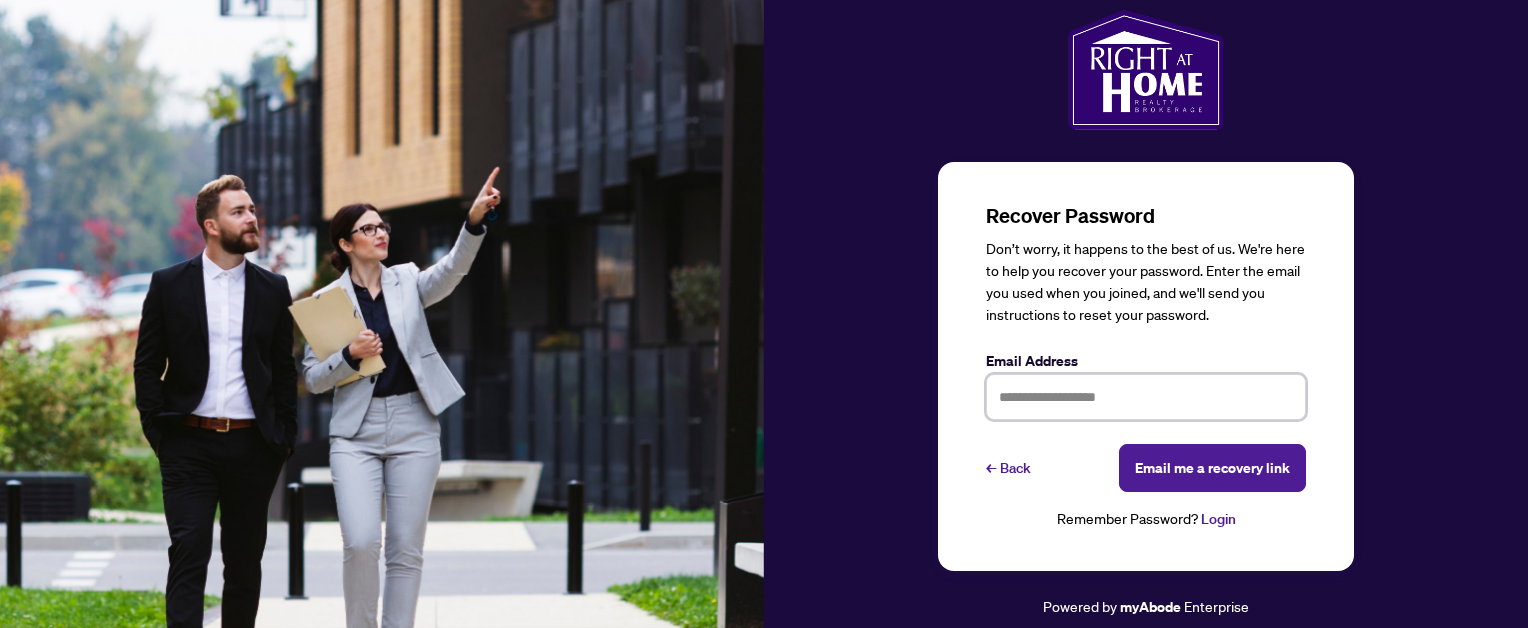 click at bounding box center (1146, 397) 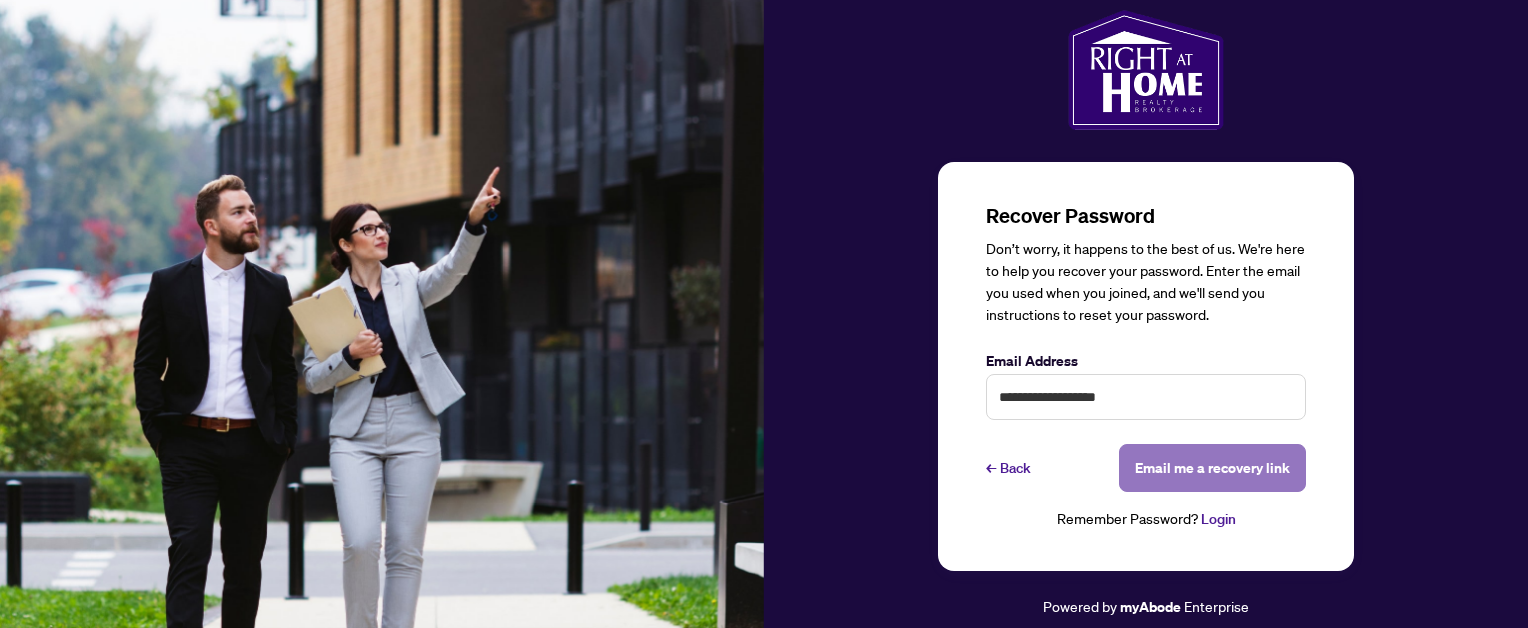 click on "Email me a recovery link" at bounding box center (1212, 468) 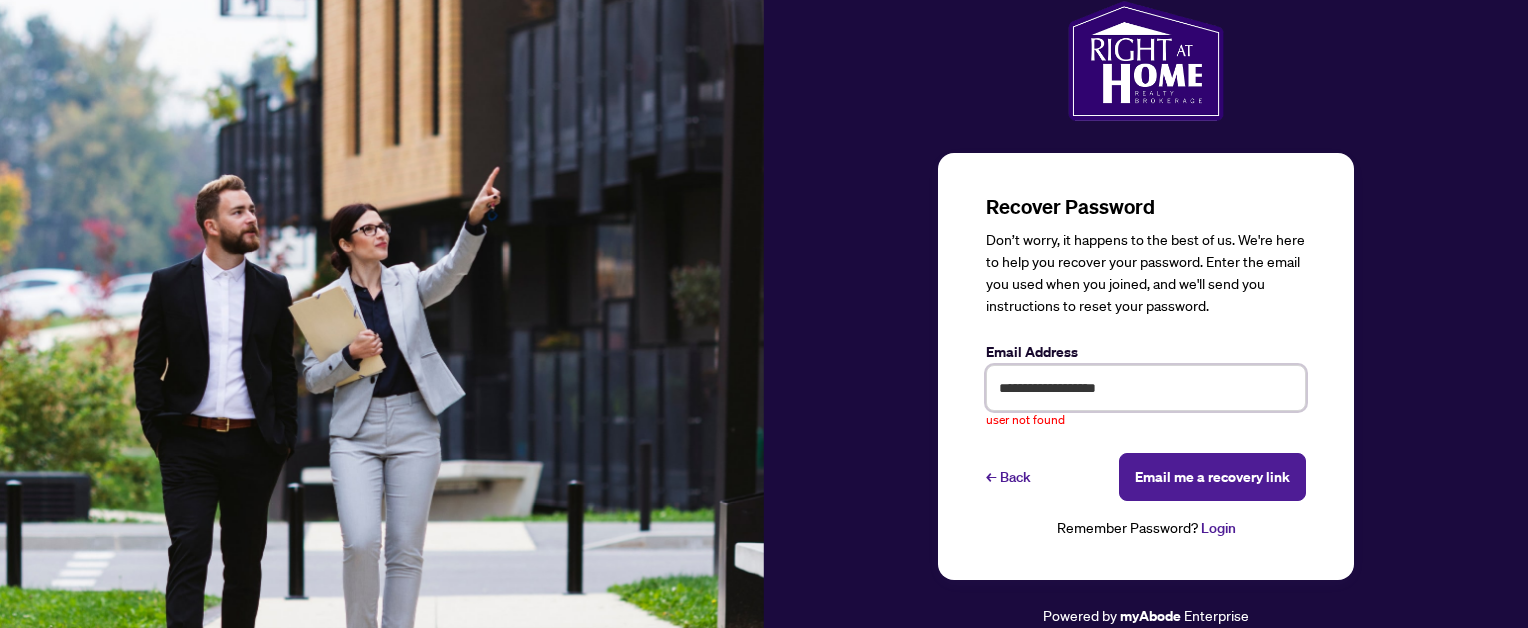 click on "**********" at bounding box center [1146, 388] 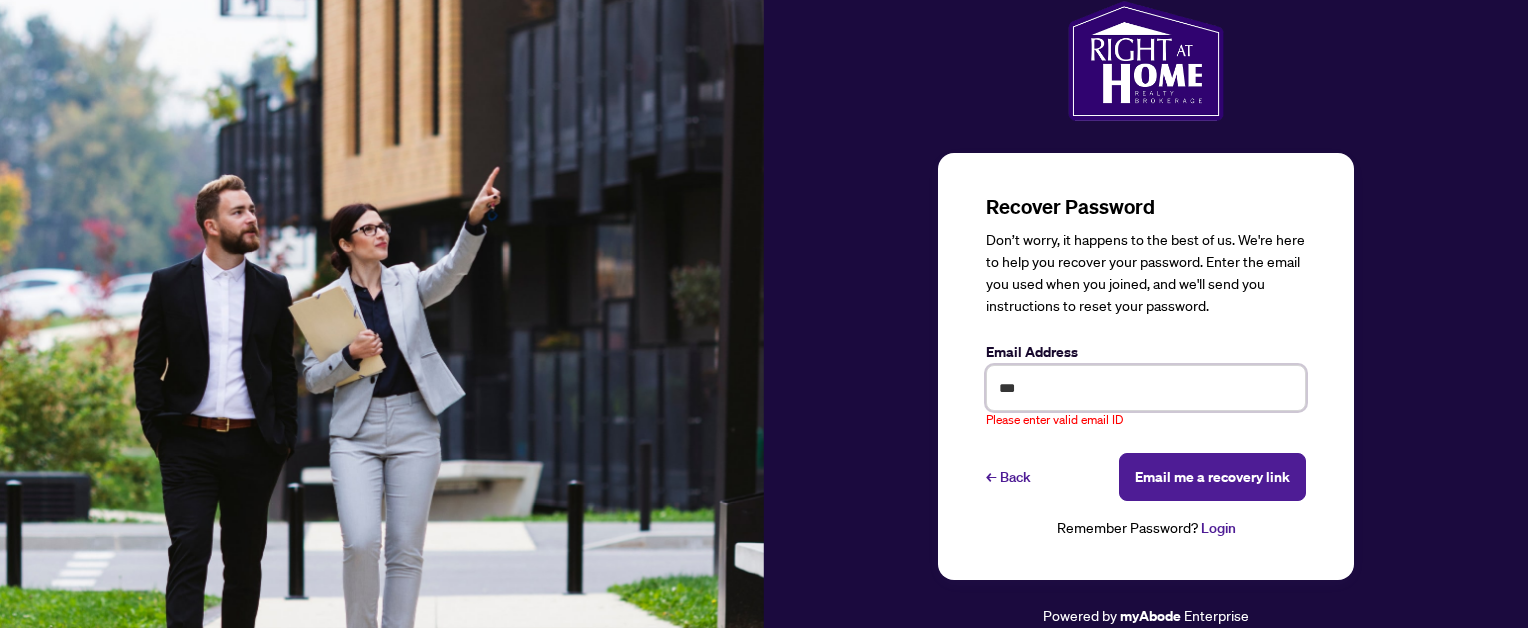 type on "**********" 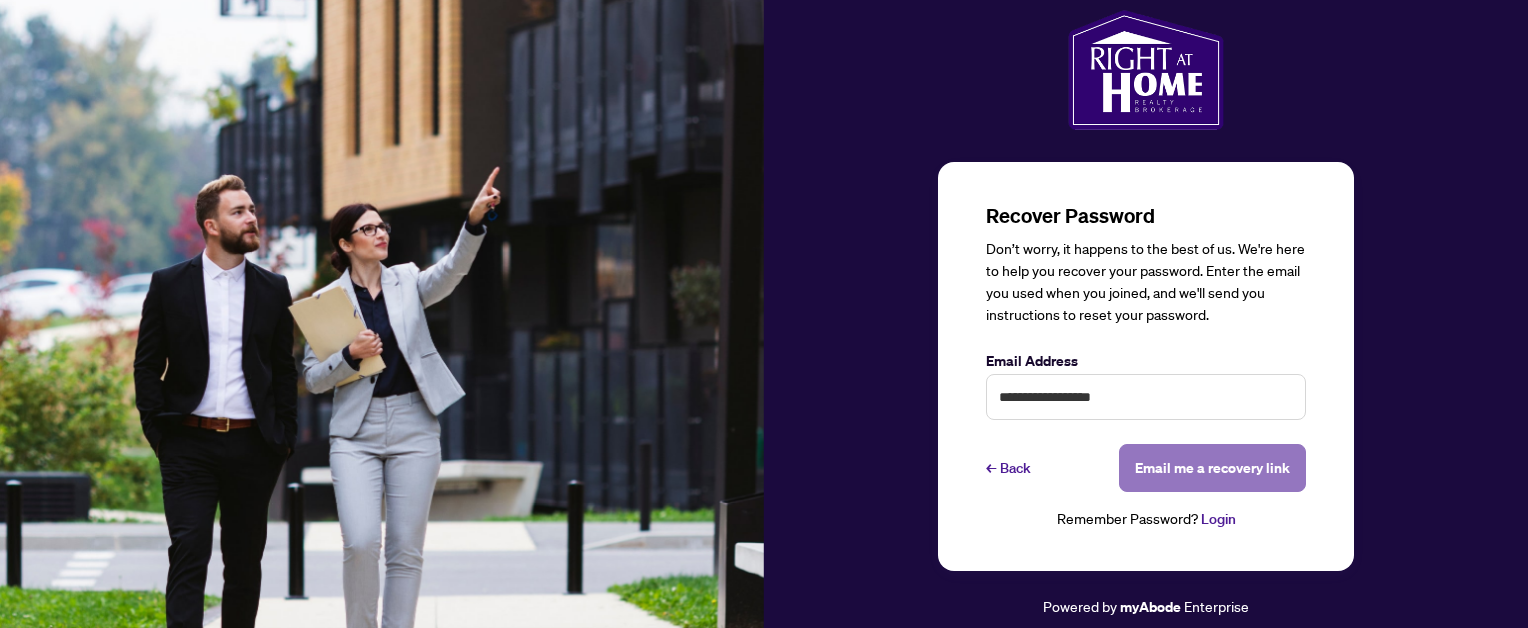 click on "Email me a recovery link" at bounding box center (1212, 468) 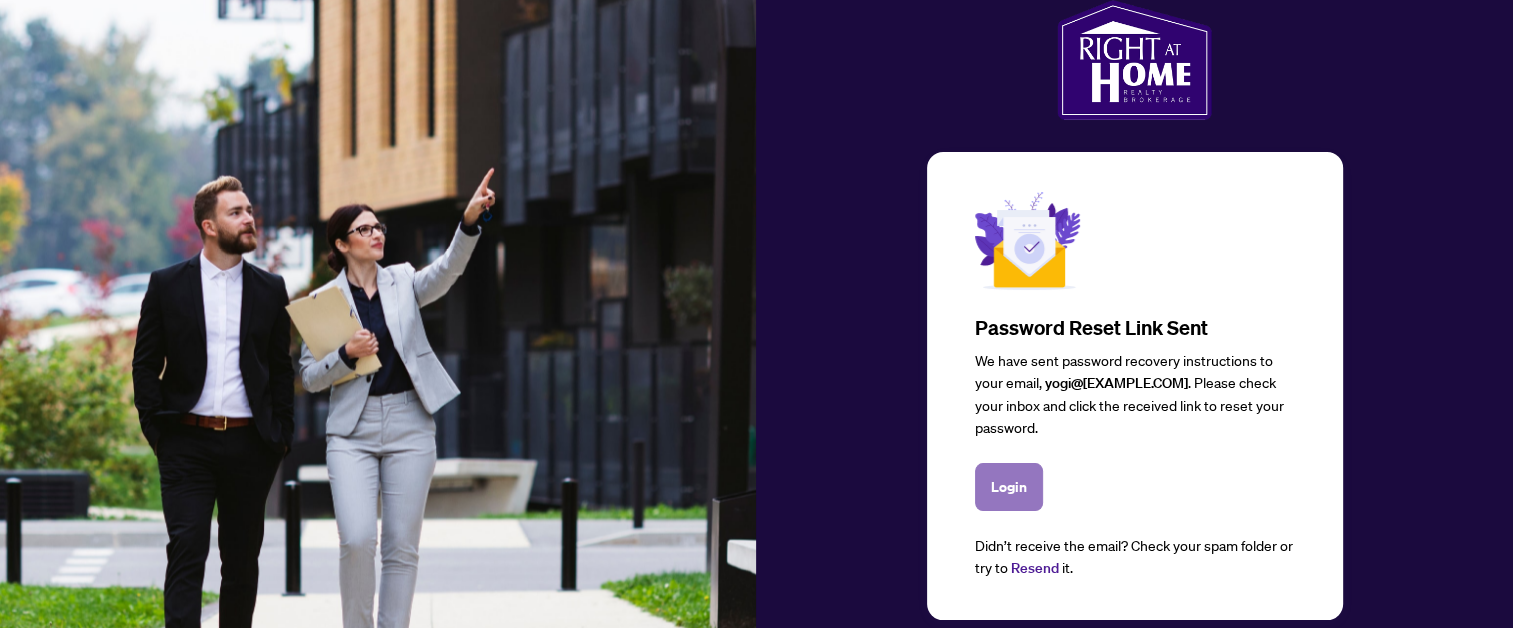 click on "Login" at bounding box center [1009, 487] 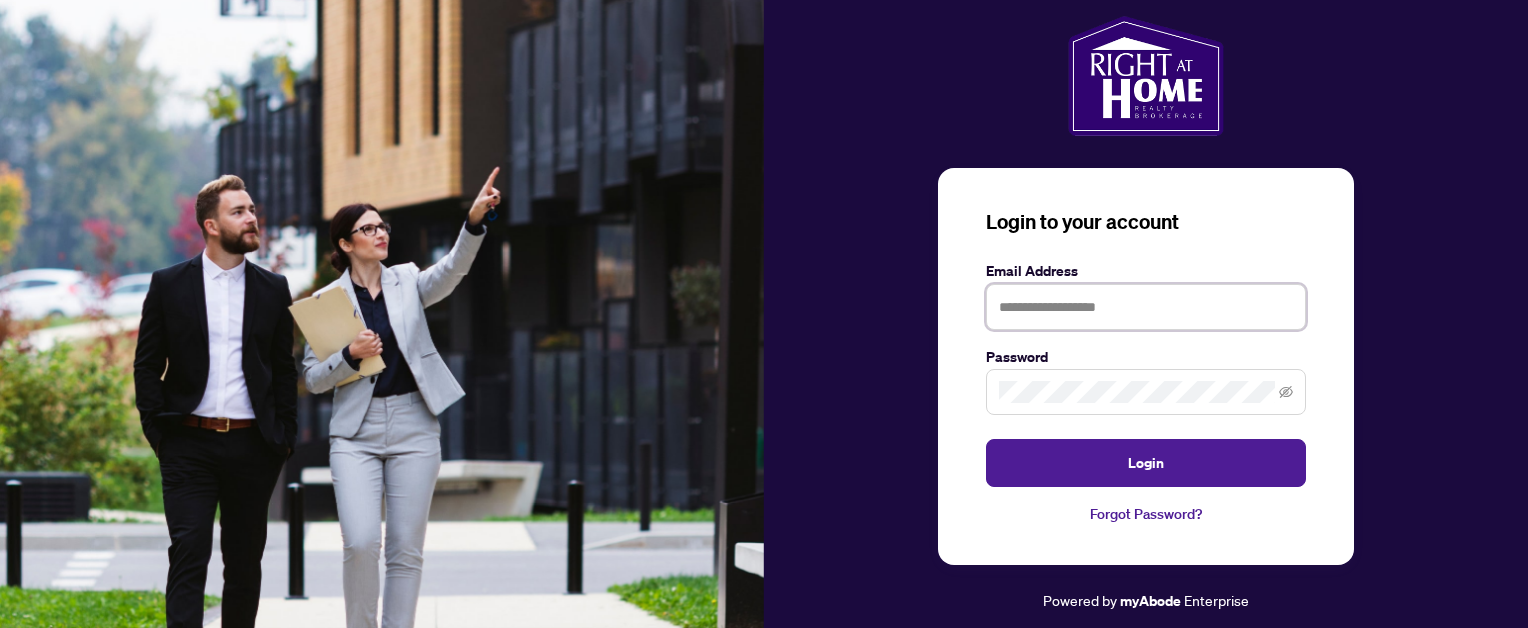 type on "**********" 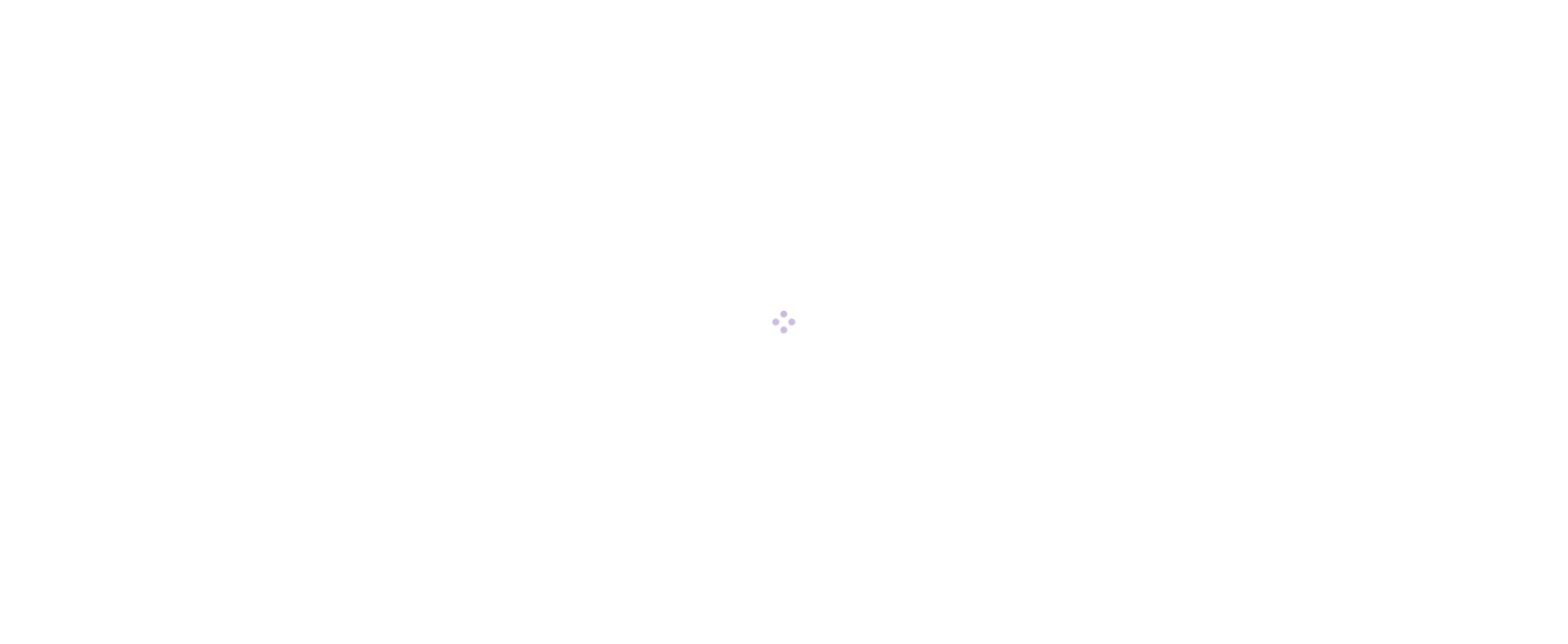 scroll, scrollTop: 0, scrollLeft: 0, axis: both 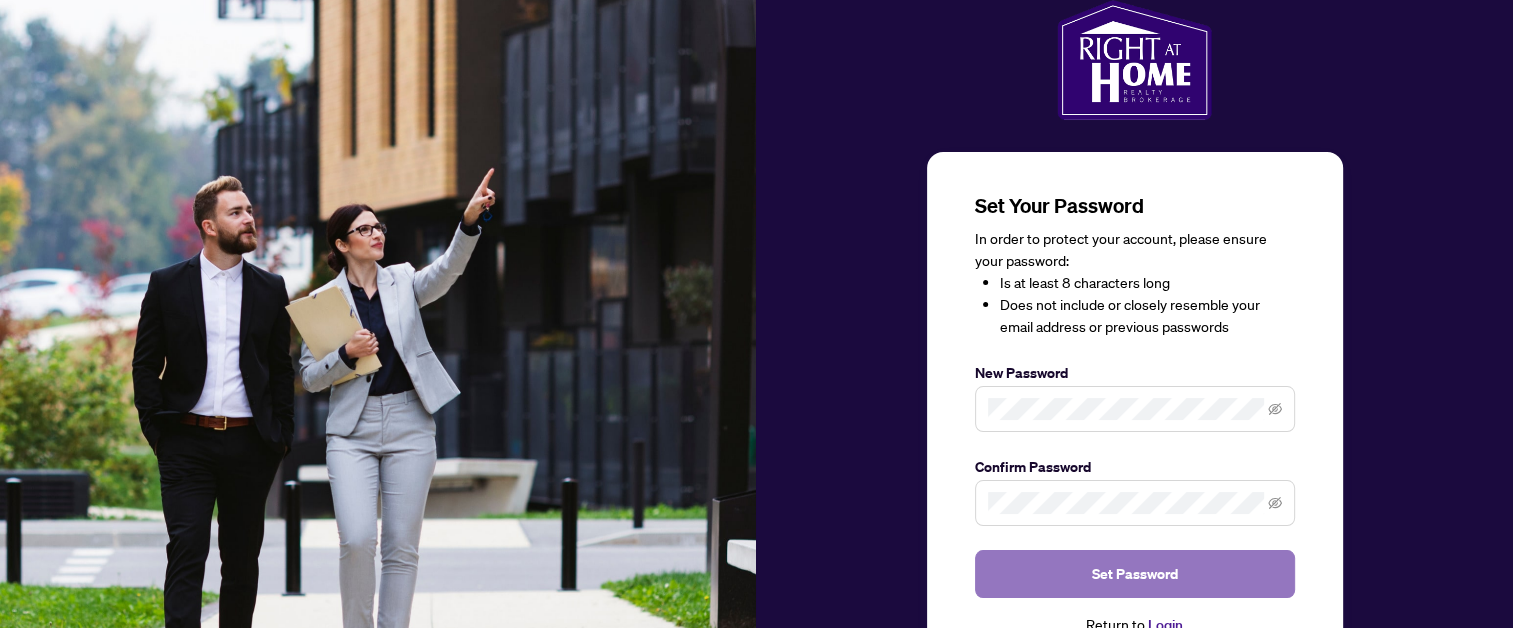 click on "Set Password" at bounding box center [1135, 574] 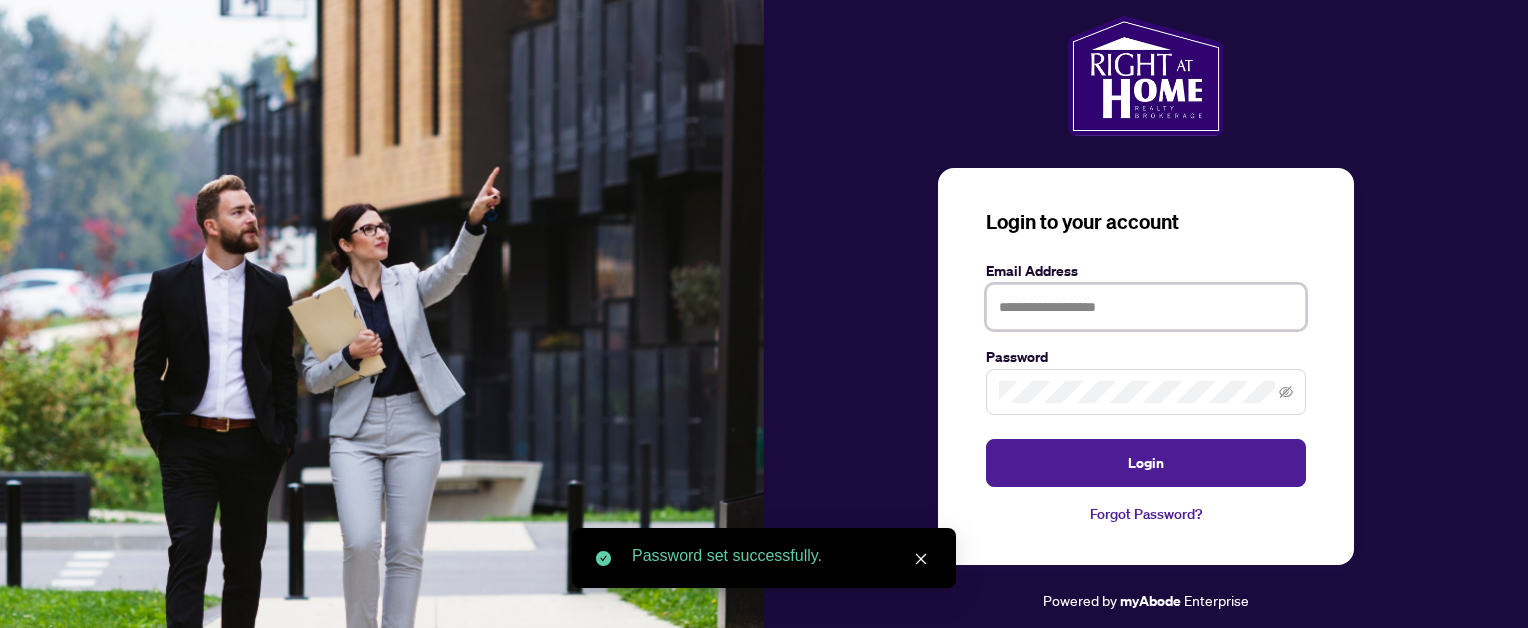 type on "**********" 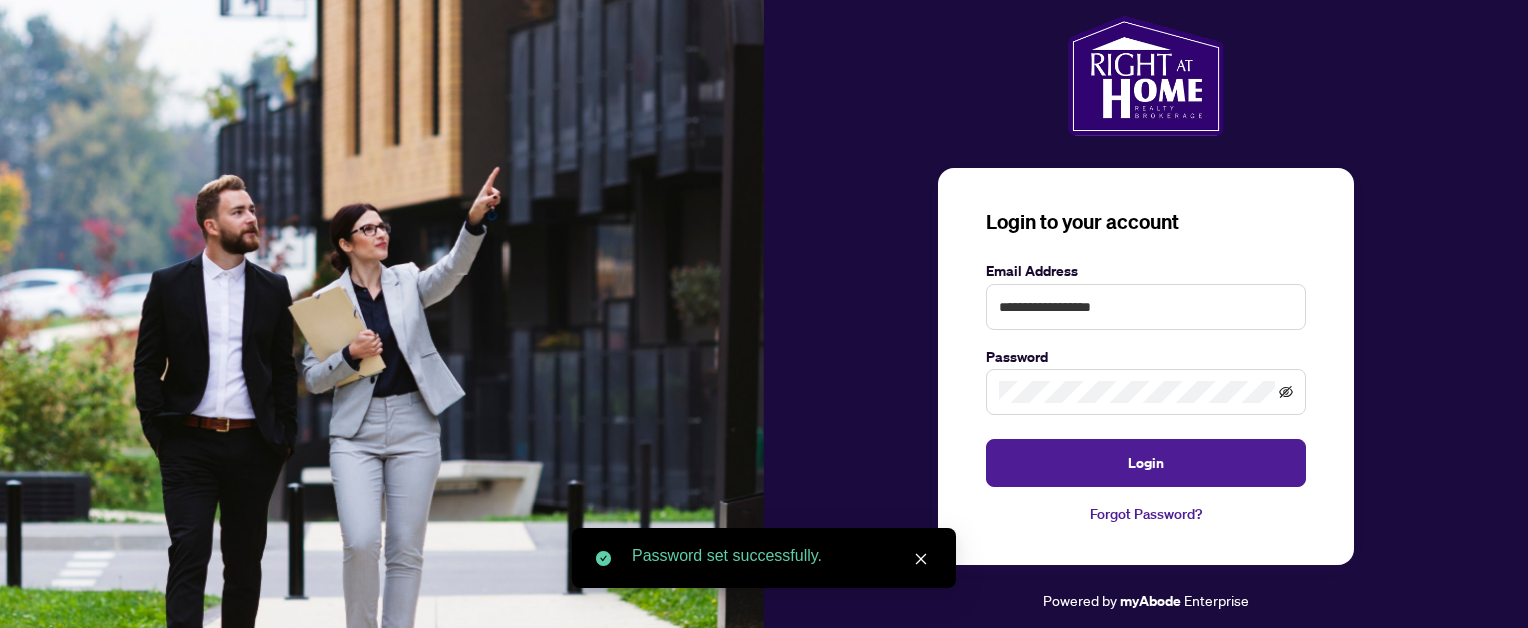 click 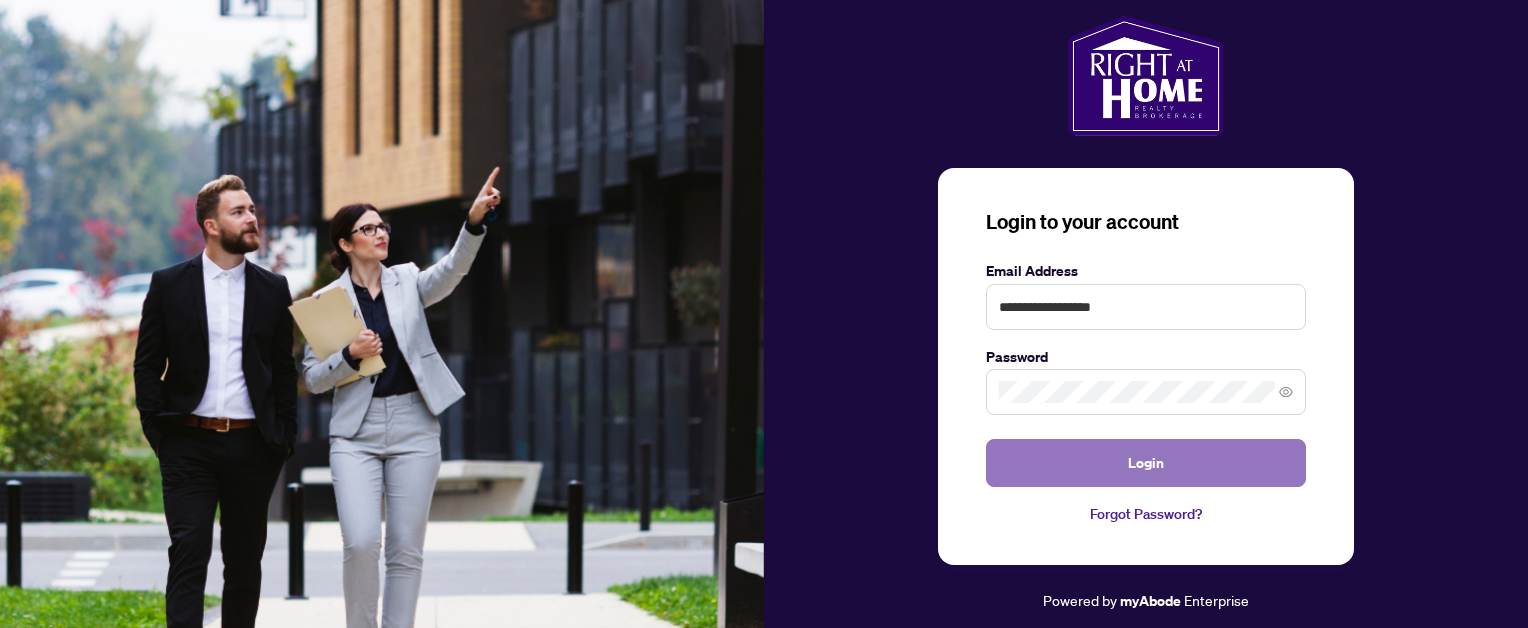 click on "Login" at bounding box center (1146, 463) 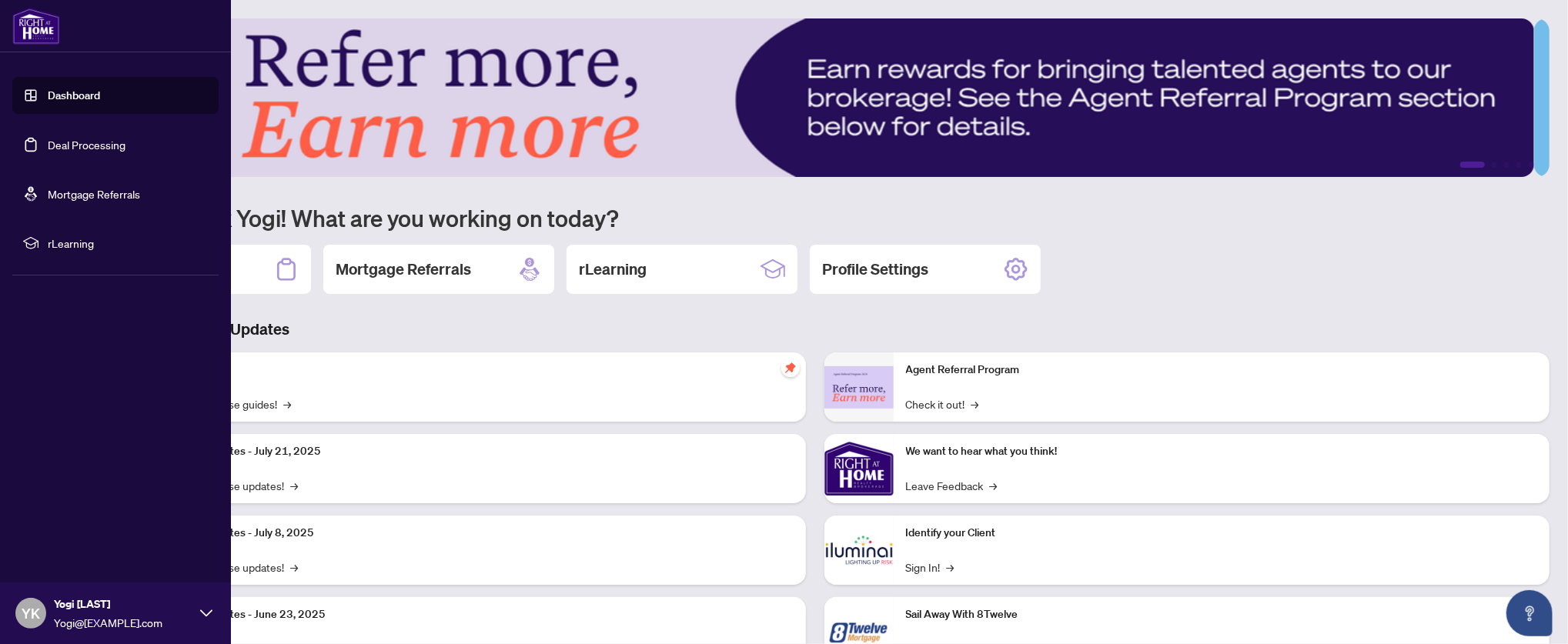 click on "Dashboard" at bounding box center [74, 95] 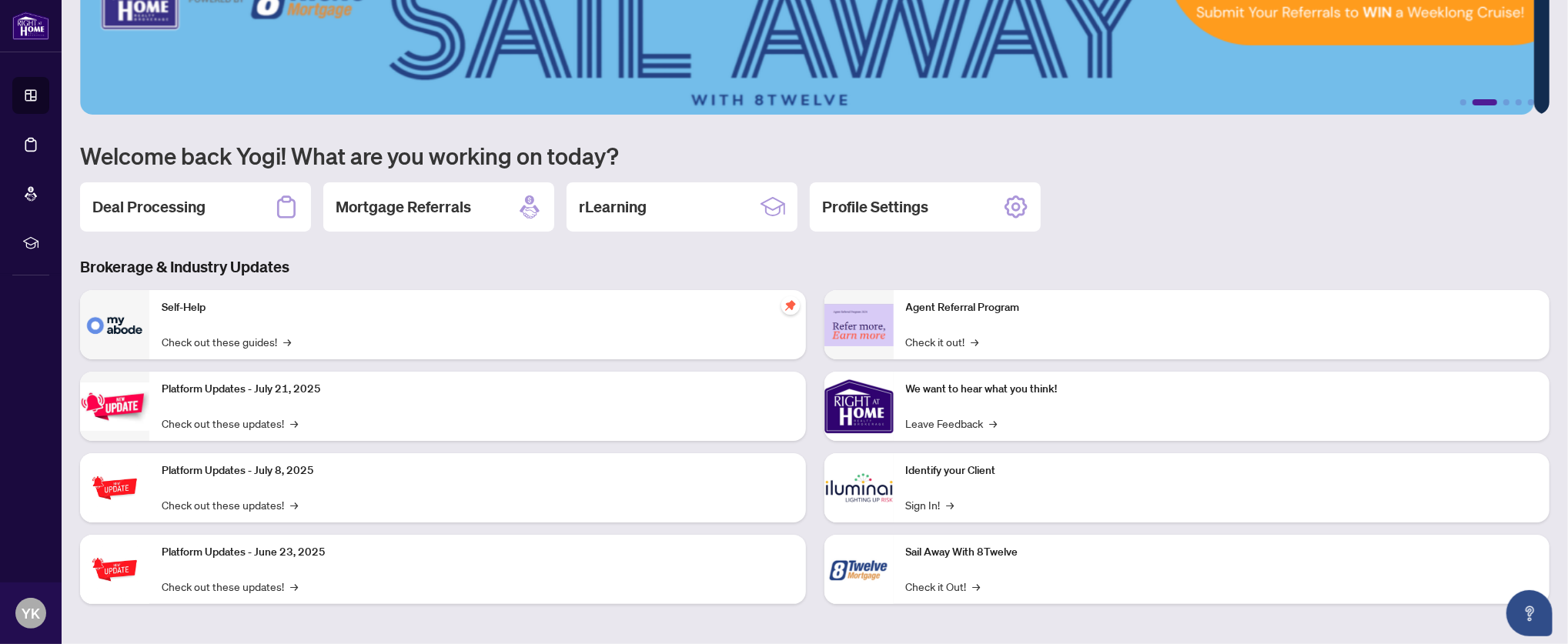 scroll, scrollTop: 0, scrollLeft: 0, axis: both 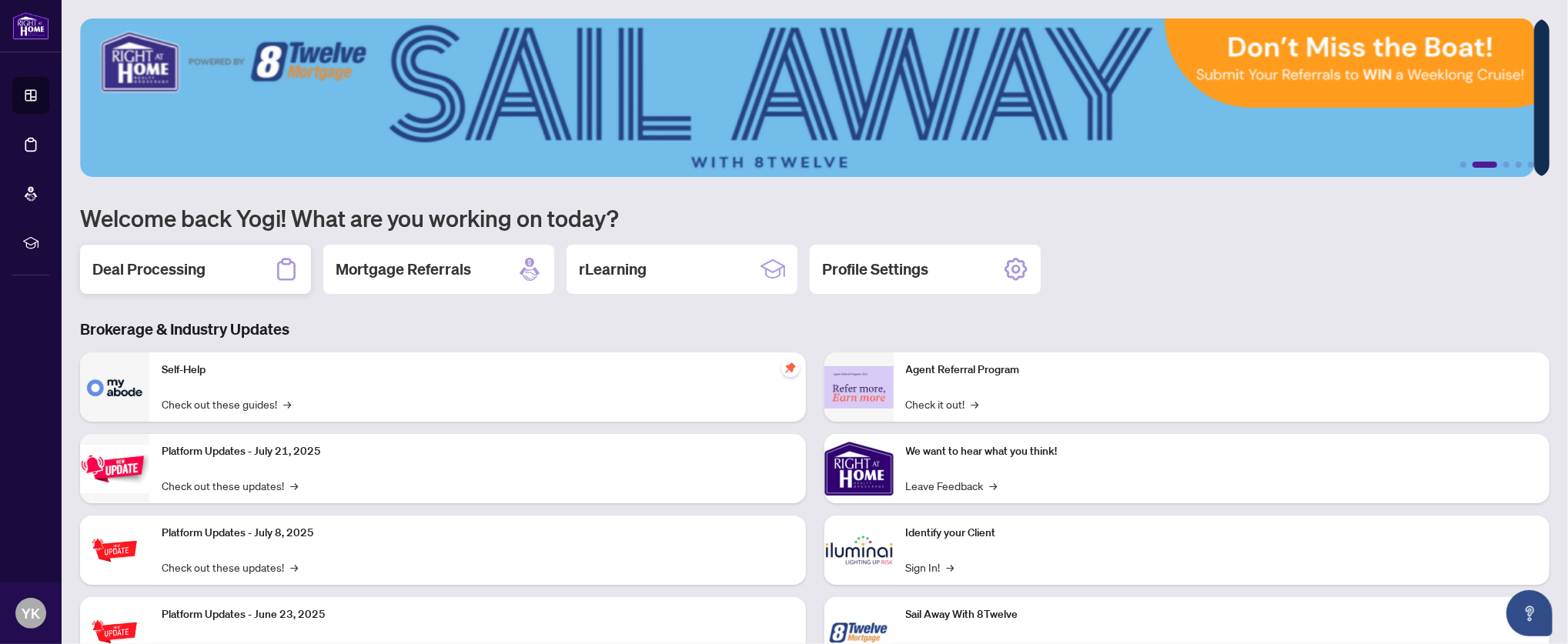 click on "Deal Processing" at bounding box center [149, 269] 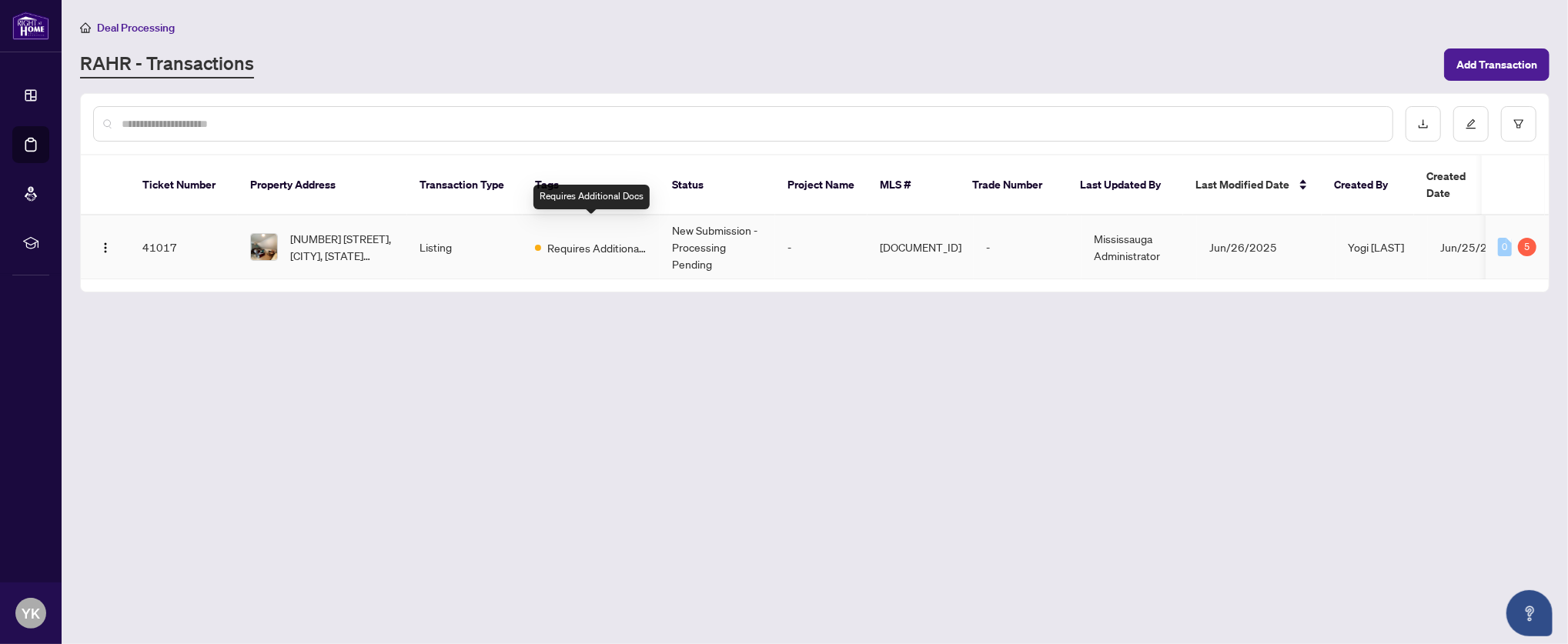 click on "Requires Additional Docs" at bounding box center [597, 248] 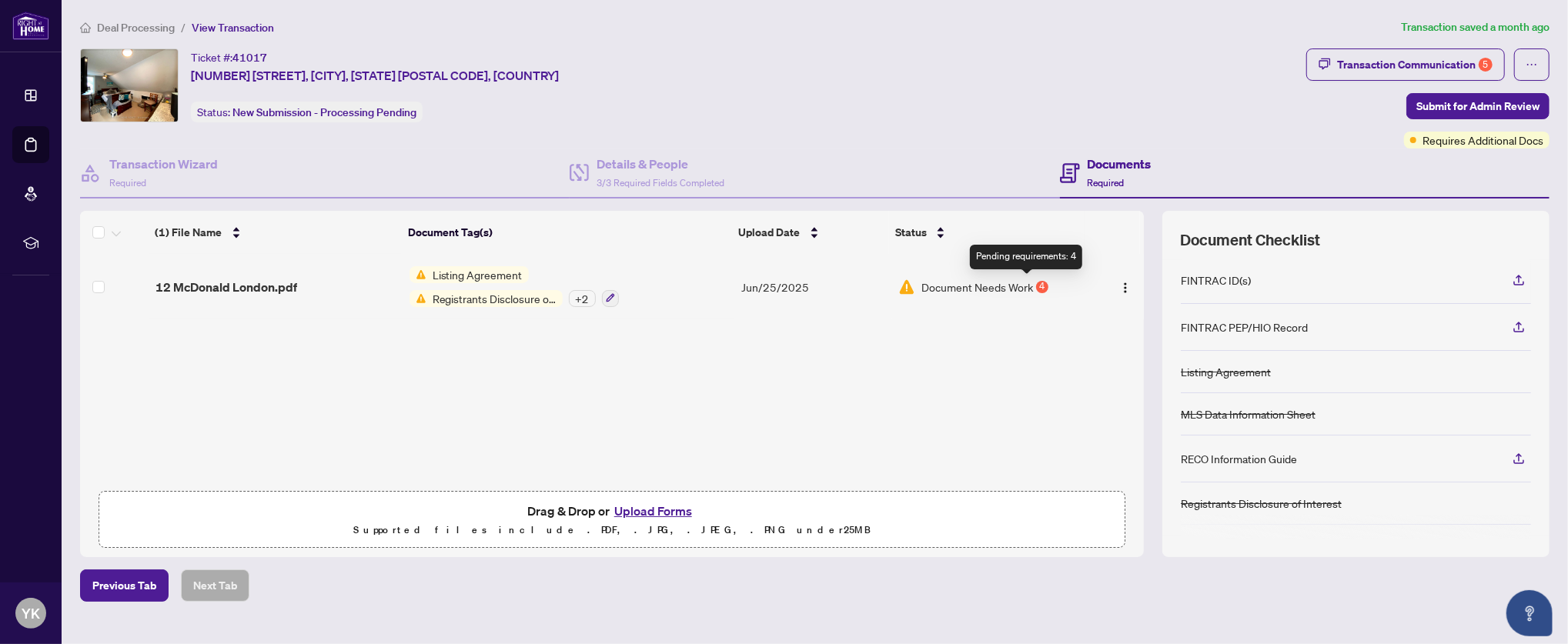 click on "4" at bounding box center [1042, 287] 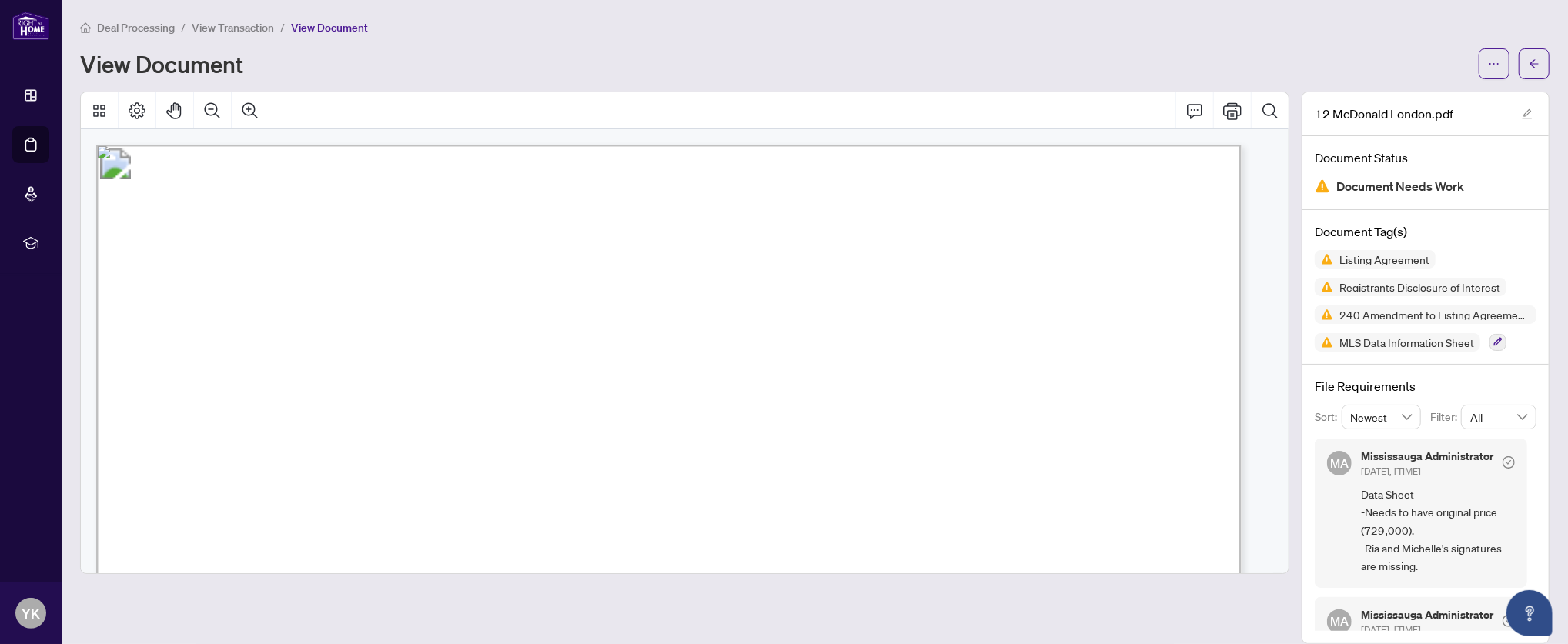 scroll, scrollTop: 388, scrollLeft: 0, axis: vertical 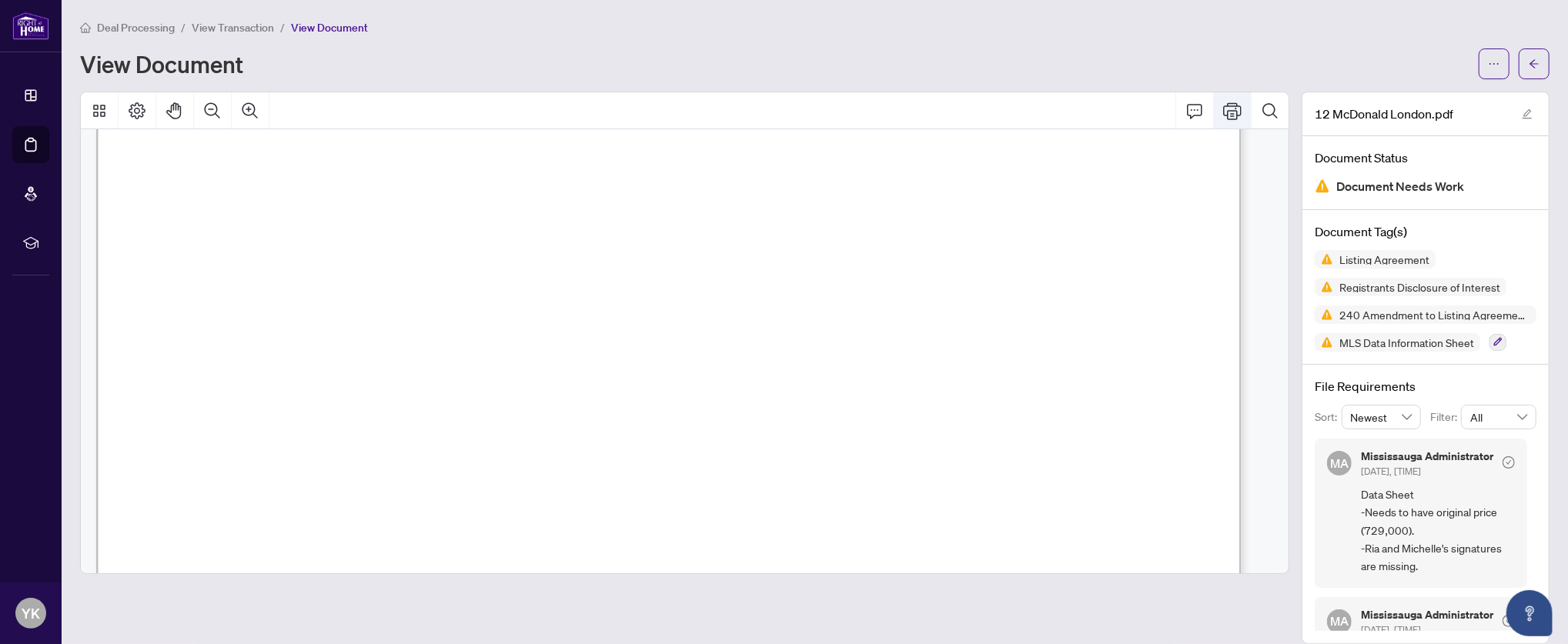 click 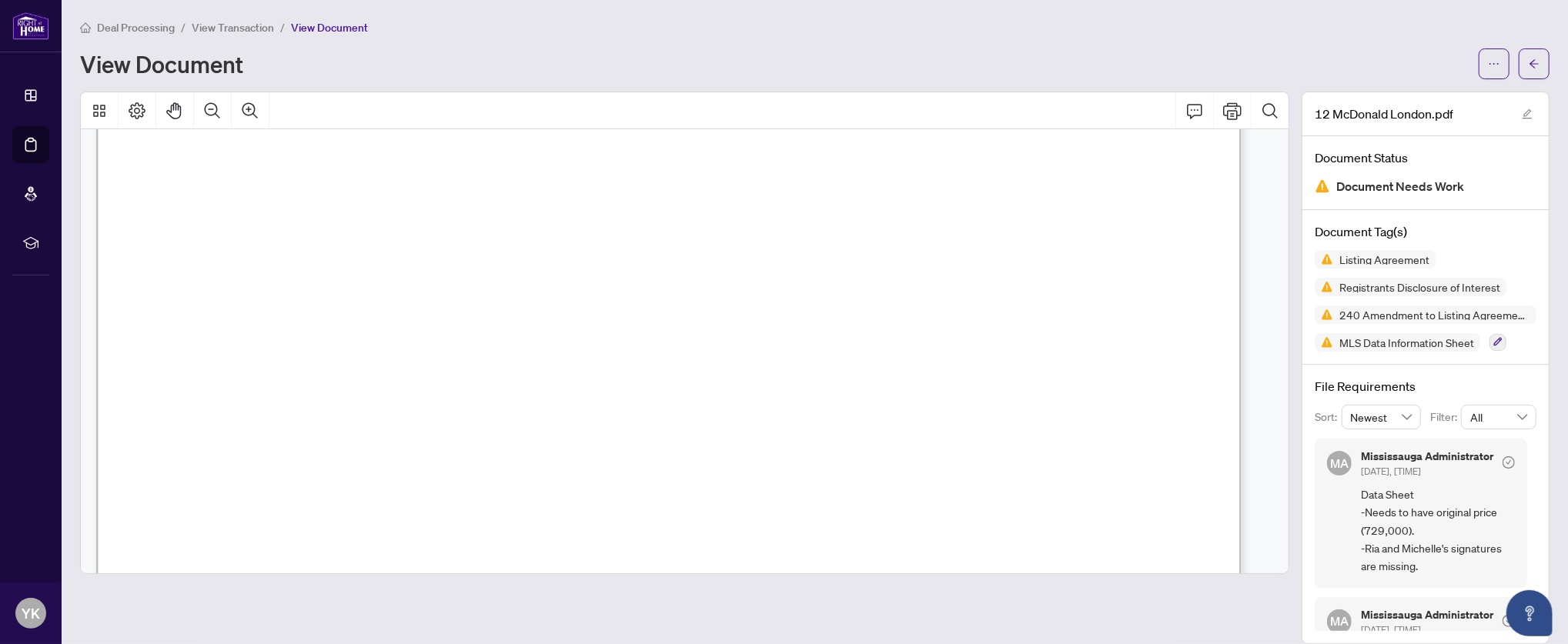 click on "Newest" at bounding box center [1382, 417] 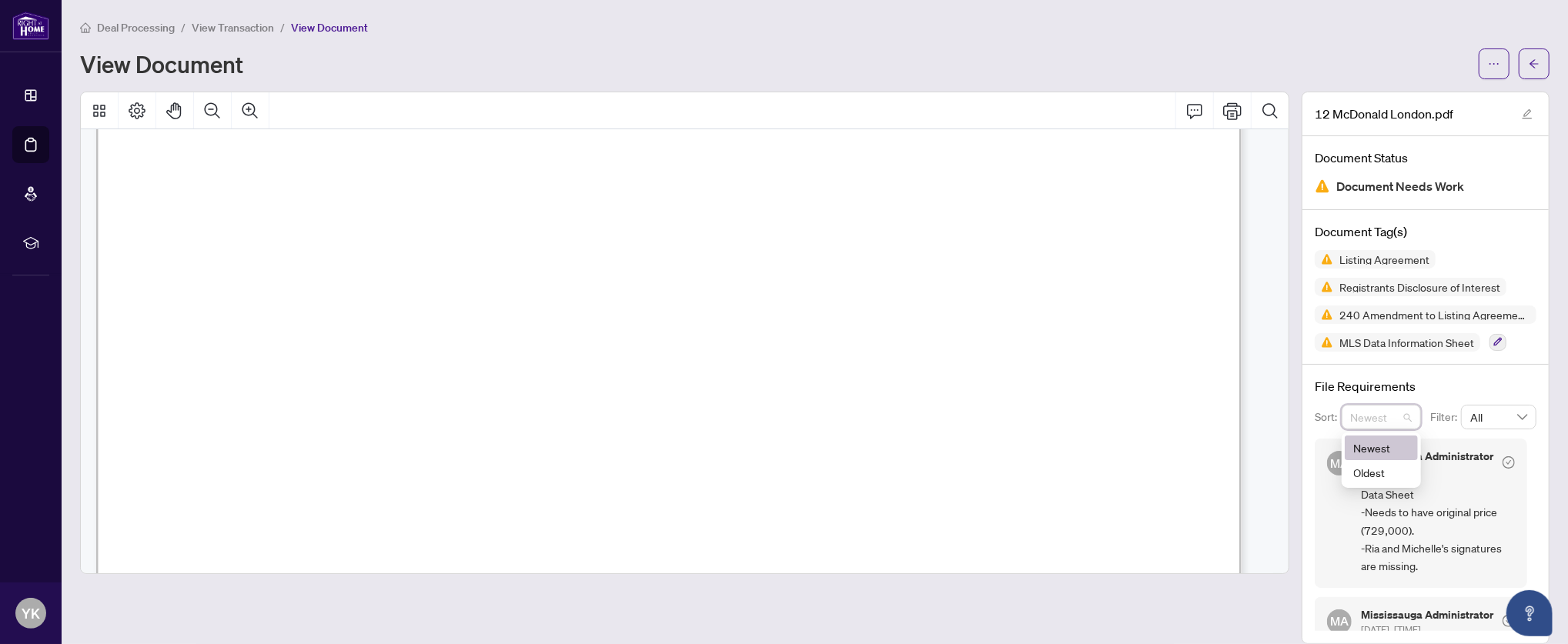 click on "File Requirements Sort: Newest desc asc Newest Oldest Filter: All MA Mississauga Administrator   [DATE], [TIME] Data Sheet
-Needs to have original price (729,000).
-Ria and Michelle's signatures are missing. MA Mississauga Administrator   [DATE], [TIME] Amendment
-Ria and Michelle are missing in Seller field.
-Listing expiry date is missing ([MONTH] [DAY], [YEAR]).
-Seller's intials missing in bubble to the right of price change.
-Ria's signature missing.
-Name of Brokerage + Agent signature, date, and name missing at bottom of form. MA Mississauga Administrator   [DATE], [TIME] Disclosure
-please provide an explanation for the relation to sellers. MA Mississauga Administrator   [DATE], [TIME]" at bounding box center [1426, 504] 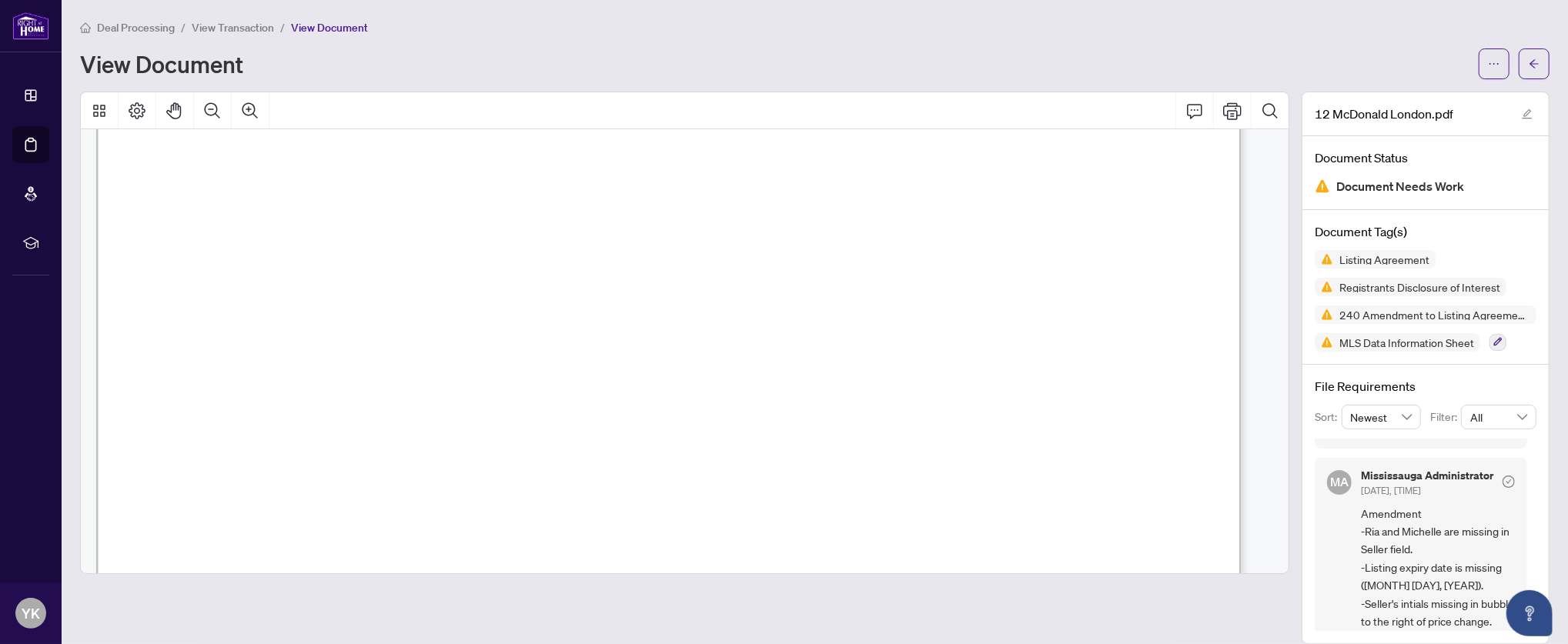 scroll, scrollTop: 168, scrollLeft: 0, axis: vertical 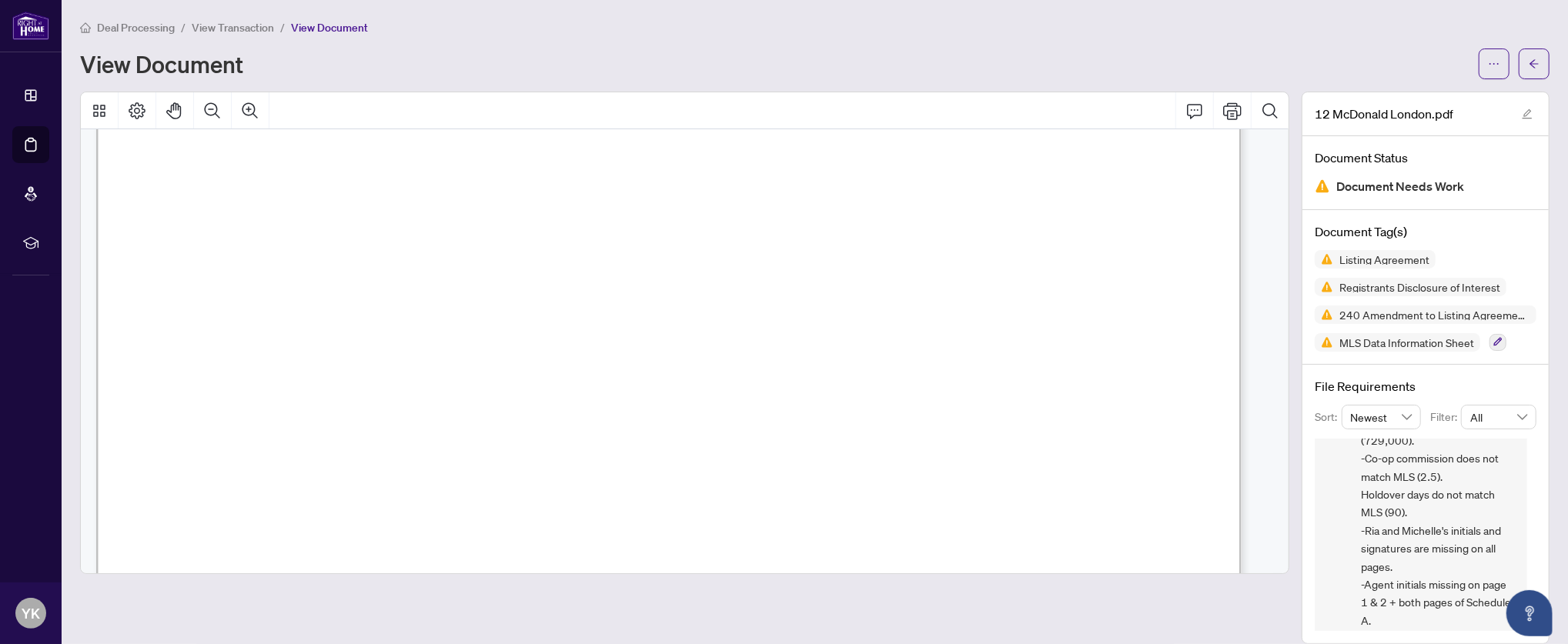 drag, startPoint x: 1520, startPoint y: 569, endPoint x: 1520, endPoint y: 560, distance: 9 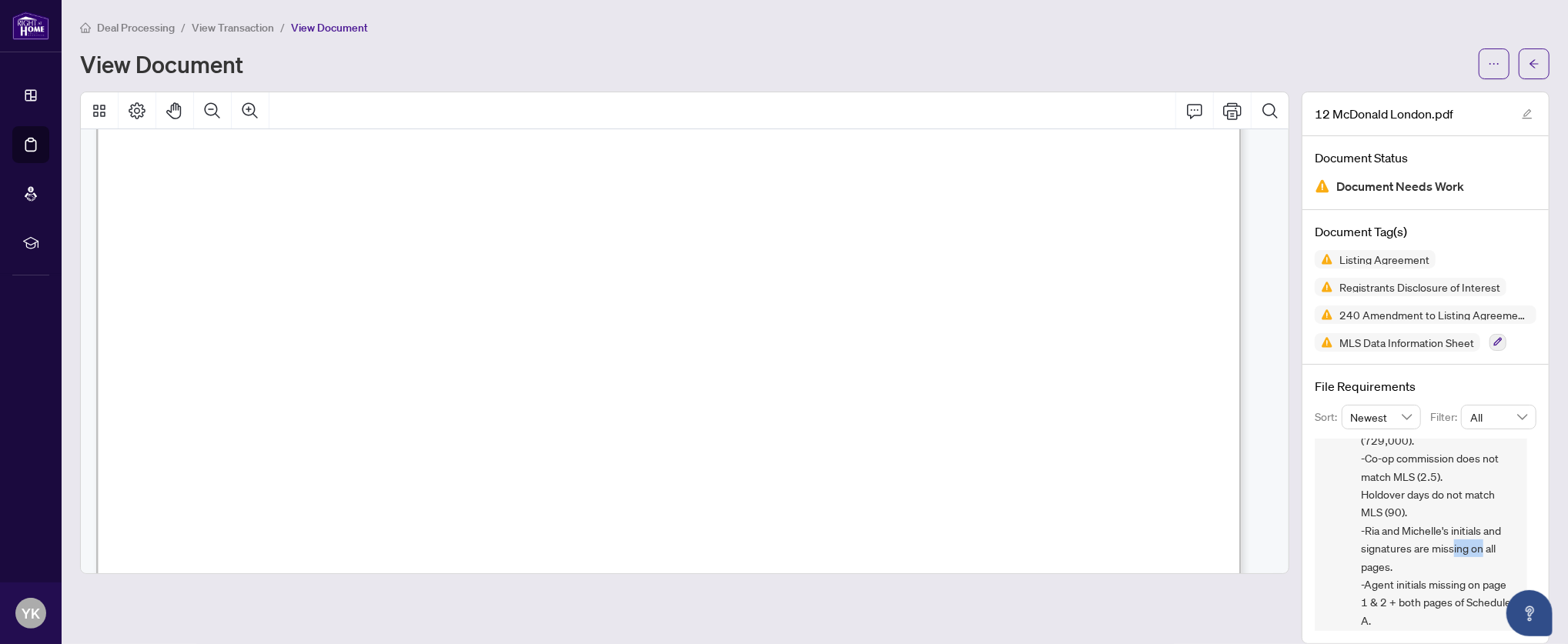 drag, startPoint x: 1516, startPoint y: 574, endPoint x: 1516, endPoint y: 562, distance: 12 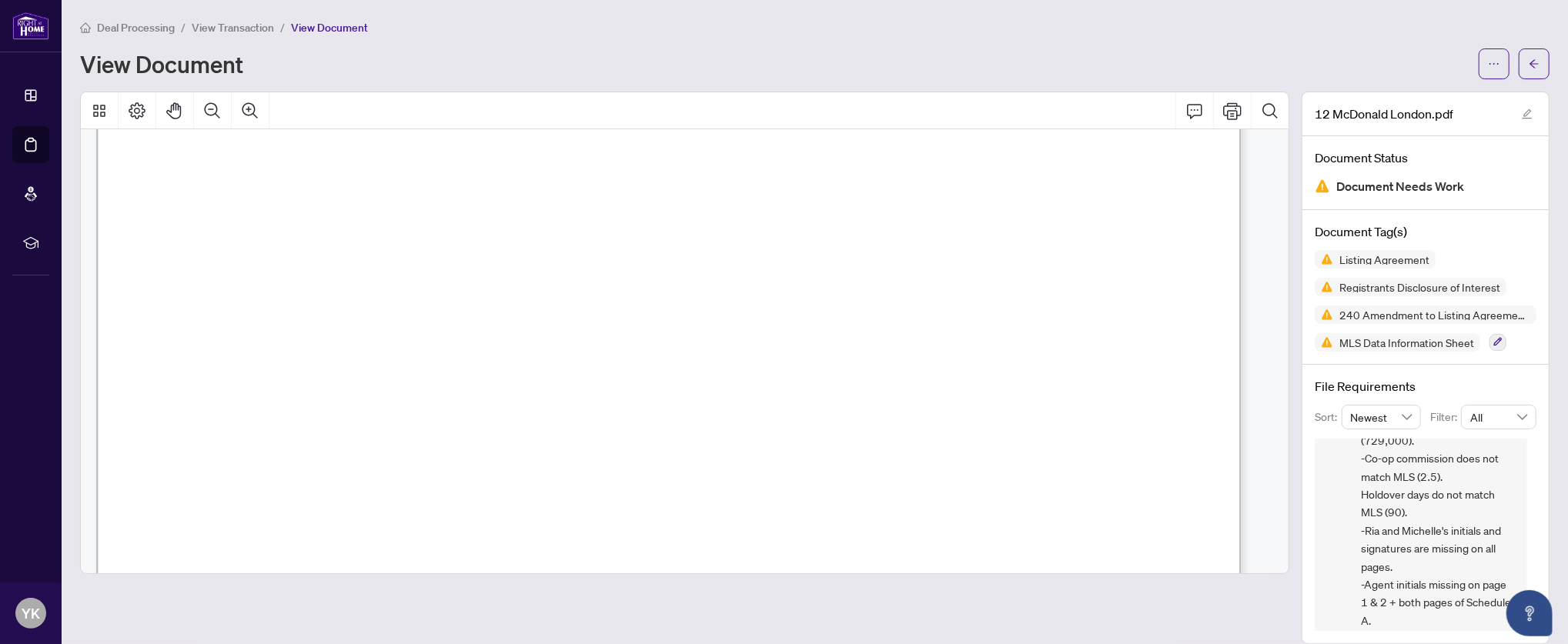 drag, startPoint x: 1516, startPoint y: 562, endPoint x: 1406, endPoint y: 536, distance: 113.031 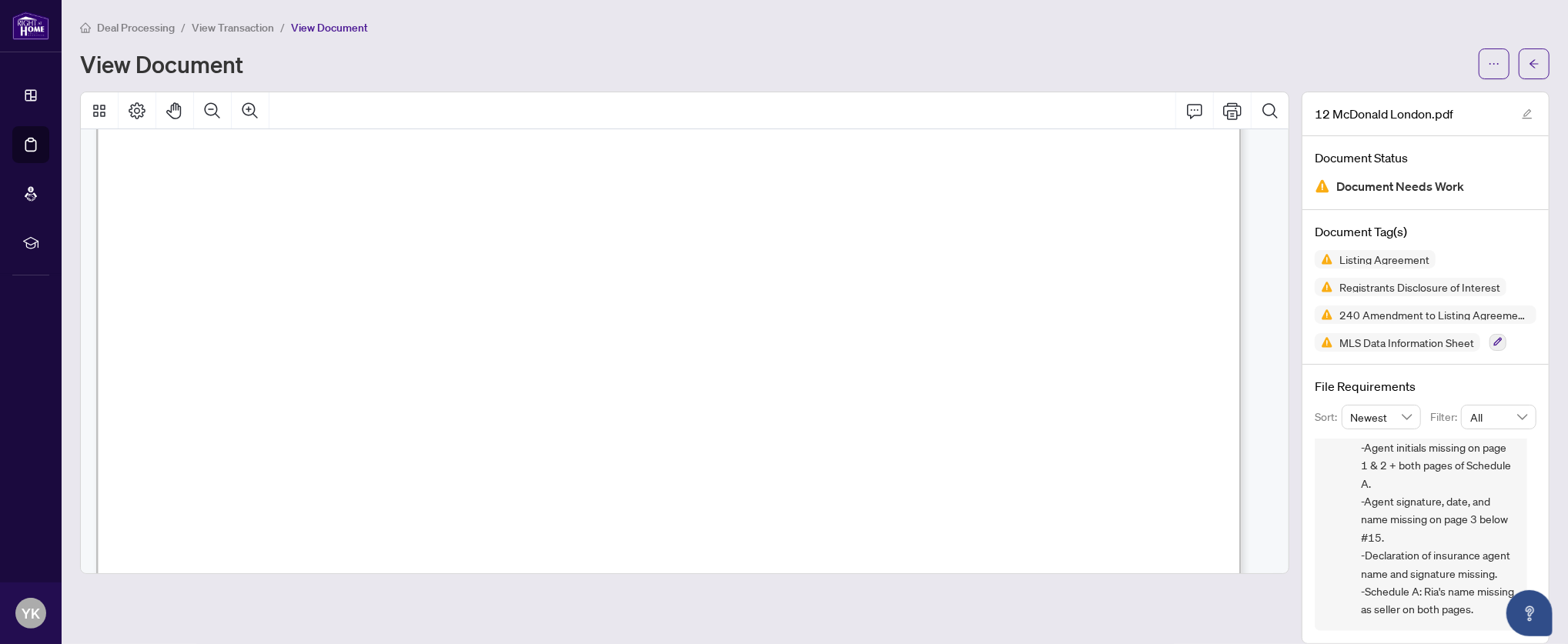 scroll, scrollTop: 933, scrollLeft: 0, axis: vertical 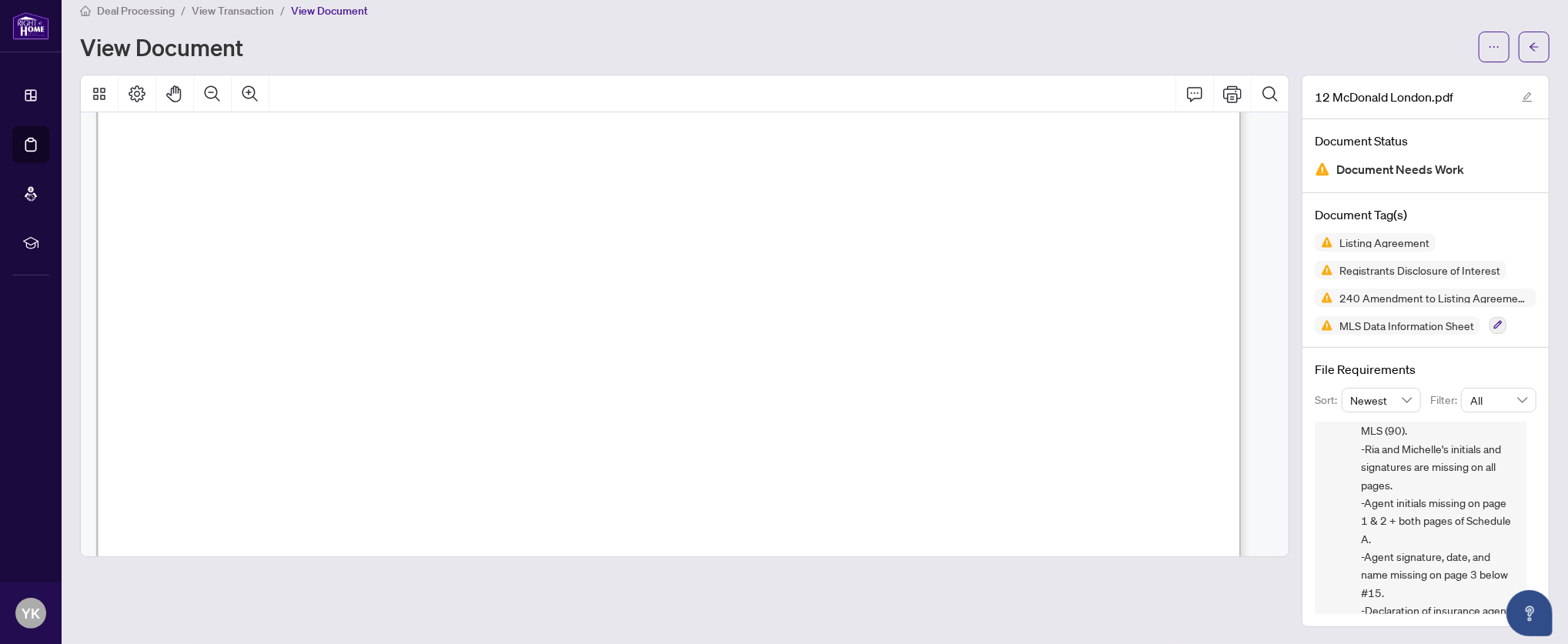 click on "Listing Agreement
-Ria Kalra & Michelle Kalra are missing in Seller field.
-Commencement and expiry date do not match MLS ([MONTH] [DAY], [YEAR] & [MONTH] [DAY], [YEAR]).
-List price needs to be original (729,000).
-Co-op commission does not match MLS (2.5).
Holdover days do not match MLS (90).
-Ria and Michelle's initials and signatures are missing on all pages.
-Agent initials missing on page 1 & 2 + both pages of Schedule A.
-Agent signature, date, and name missing on page 3 below #15.
-Declaration of insurance agent name and signature missing.
-Schedule A: Ria's name missing as seller on both pages." at bounding box center [1438, 440] 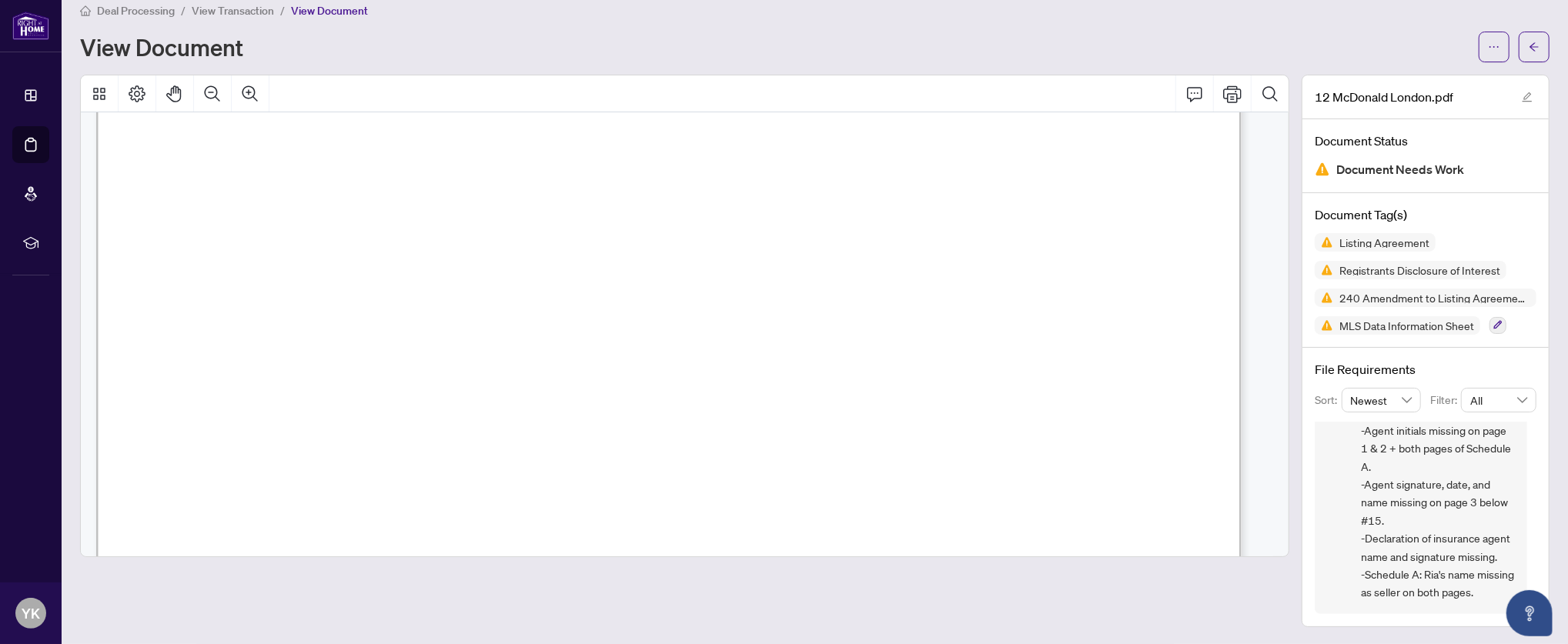 scroll, scrollTop: 892, scrollLeft: 0, axis: vertical 